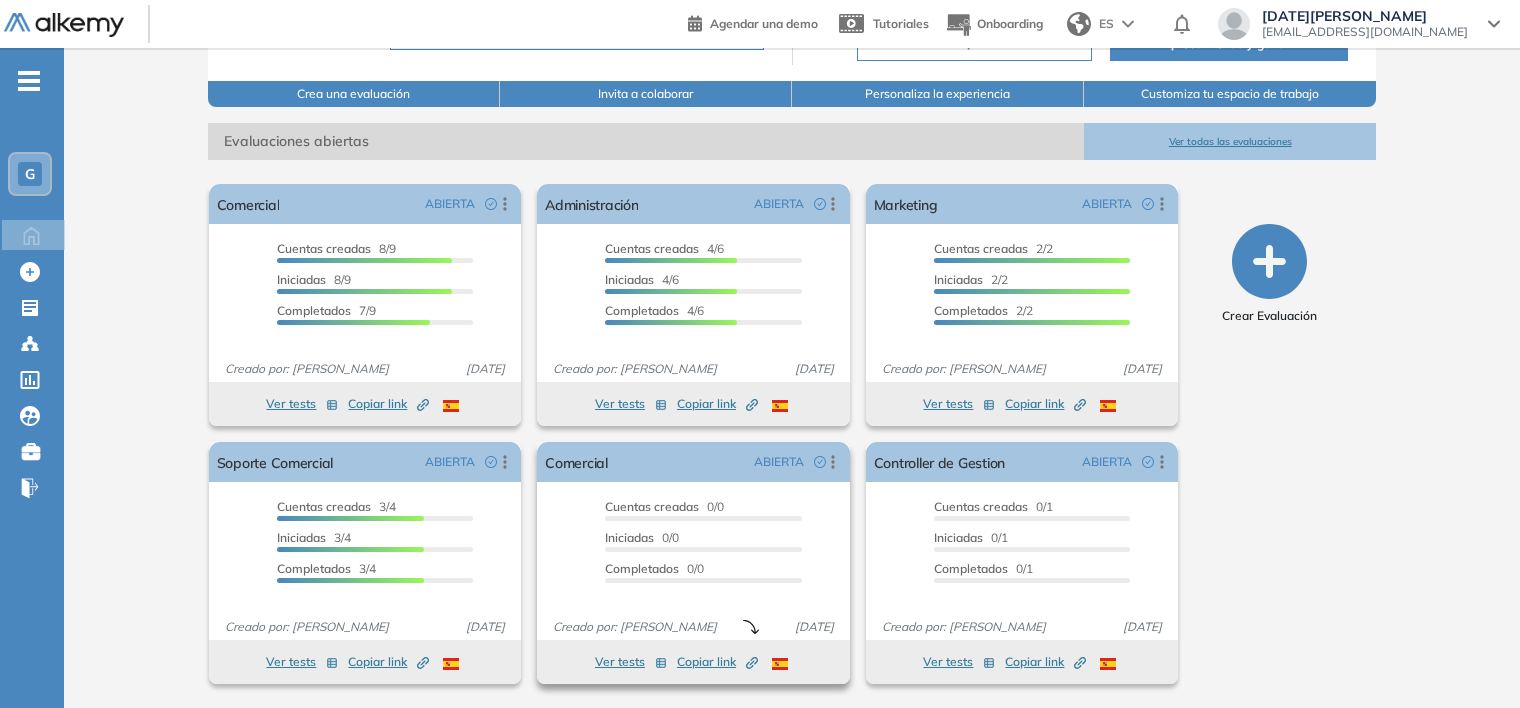 scroll, scrollTop: 0, scrollLeft: 0, axis: both 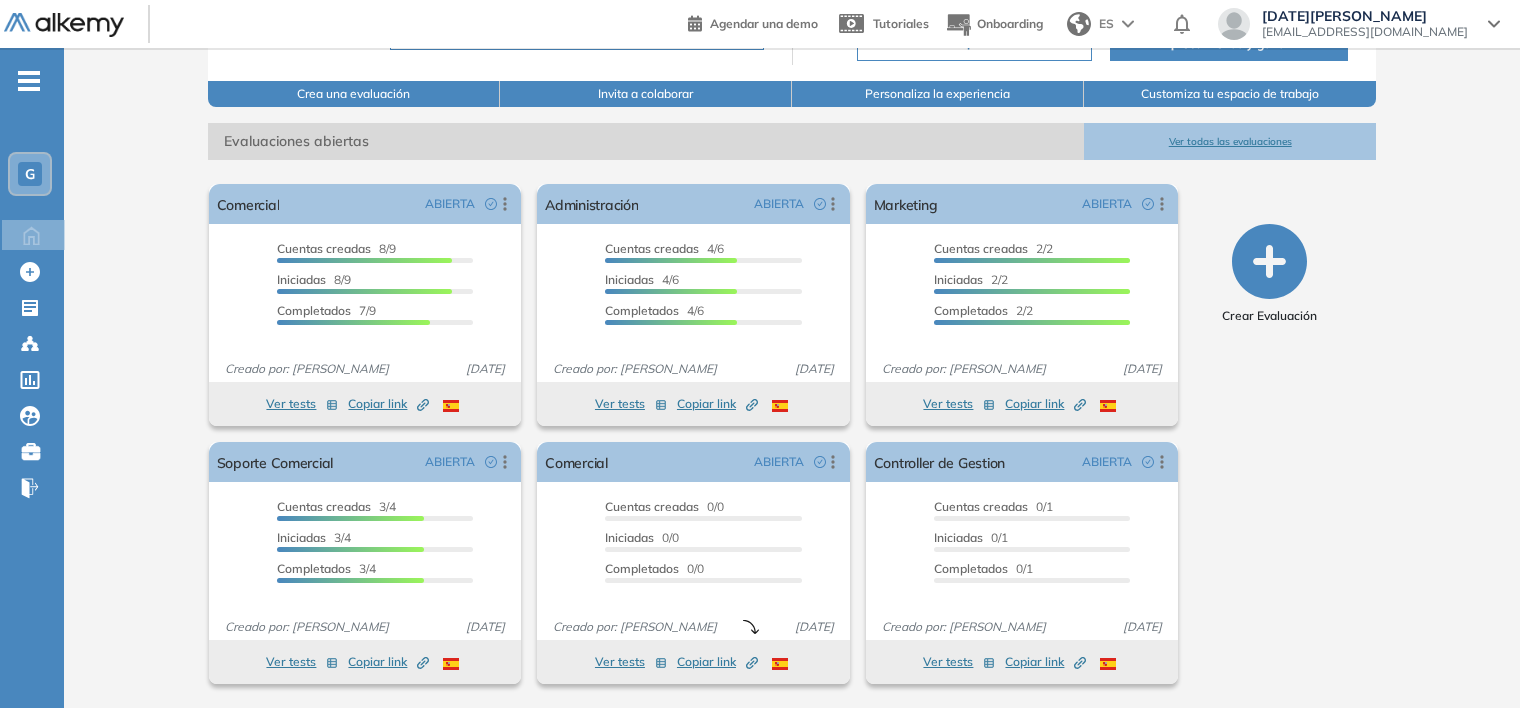 click on "Grupo Petroandina General [DATE][PERSON_NAME] Tu perfil está a un  80% Completar perfil Plan Trial Te quedan  2  Evaluaciones Tu plan se renueva el    [DATE]   Ver planes ¡Recomienda y gana! Crea una evaluación Invita a colaborar Personaliza la experiencia Customiza tu espacio de trabajo Evaluaciones abiertas Ver todas las evaluaciones El proctoring será activado ¡Importante!: Los usuarios que ya realizaron la evaluación no tendrán registros del proctoring Cancelar operación Activar Comercial ABIERTA Editar Los siguientes tests ya no están disponibles o tienen una nueva versión Revisa en el catálogo otras opciones o su detalle. Entendido Duplicar Reabrir Eliminar Ver candidatos Ver estadísticas Desactivar Proctoring Finalizar evaluación Mover de workspace Created by potrace 1.16, written by [PERSON_NAME] [DATE]-[DATE] Copiar ID Publico Cuentas creadas 8/9 Prefiltrados 0/9 Iniciadas 8/9 Completados 7/9 Invitaciones enviadas 9 Invitados Evaluación completada 7 veces Fecha límite Sin fecha límite" at bounding box center [792, 258] 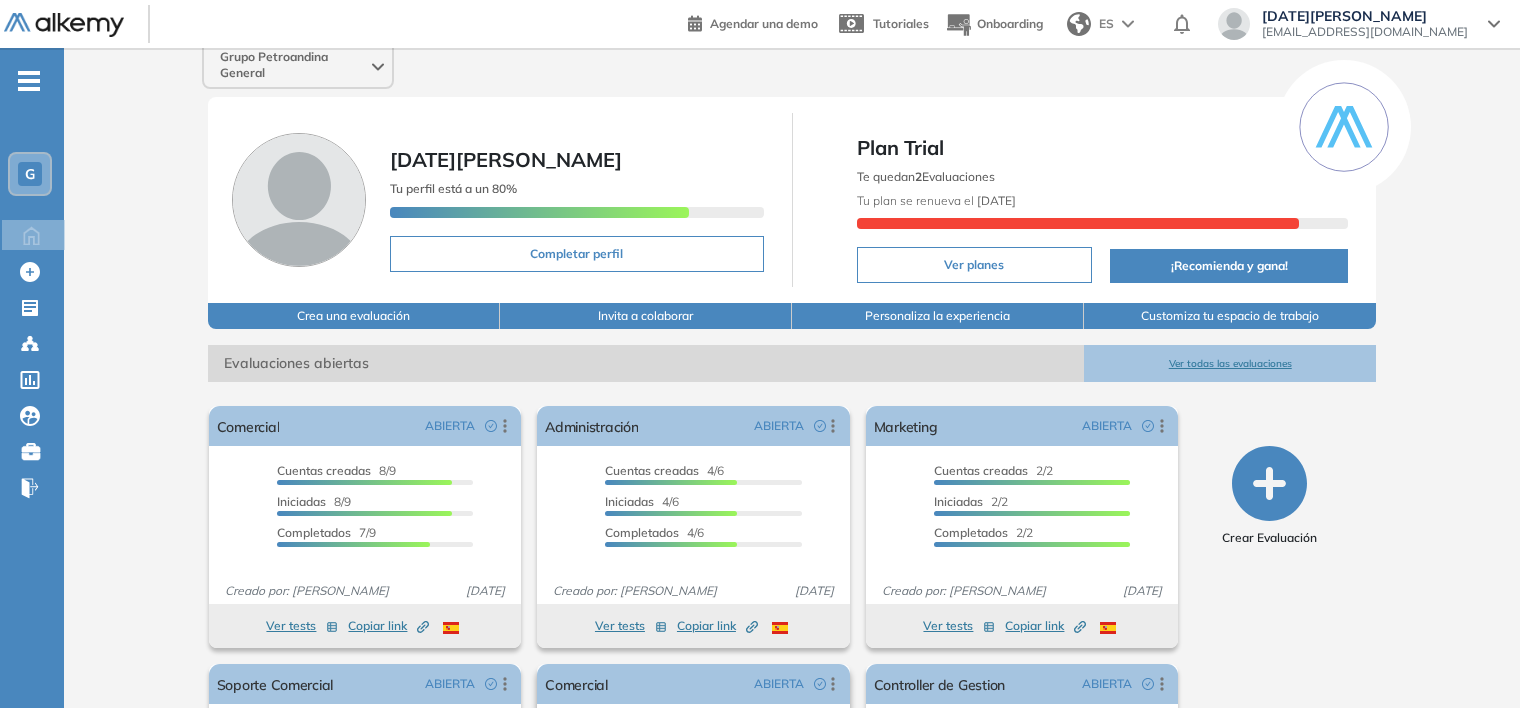 scroll, scrollTop: 239, scrollLeft: 0, axis: vertical 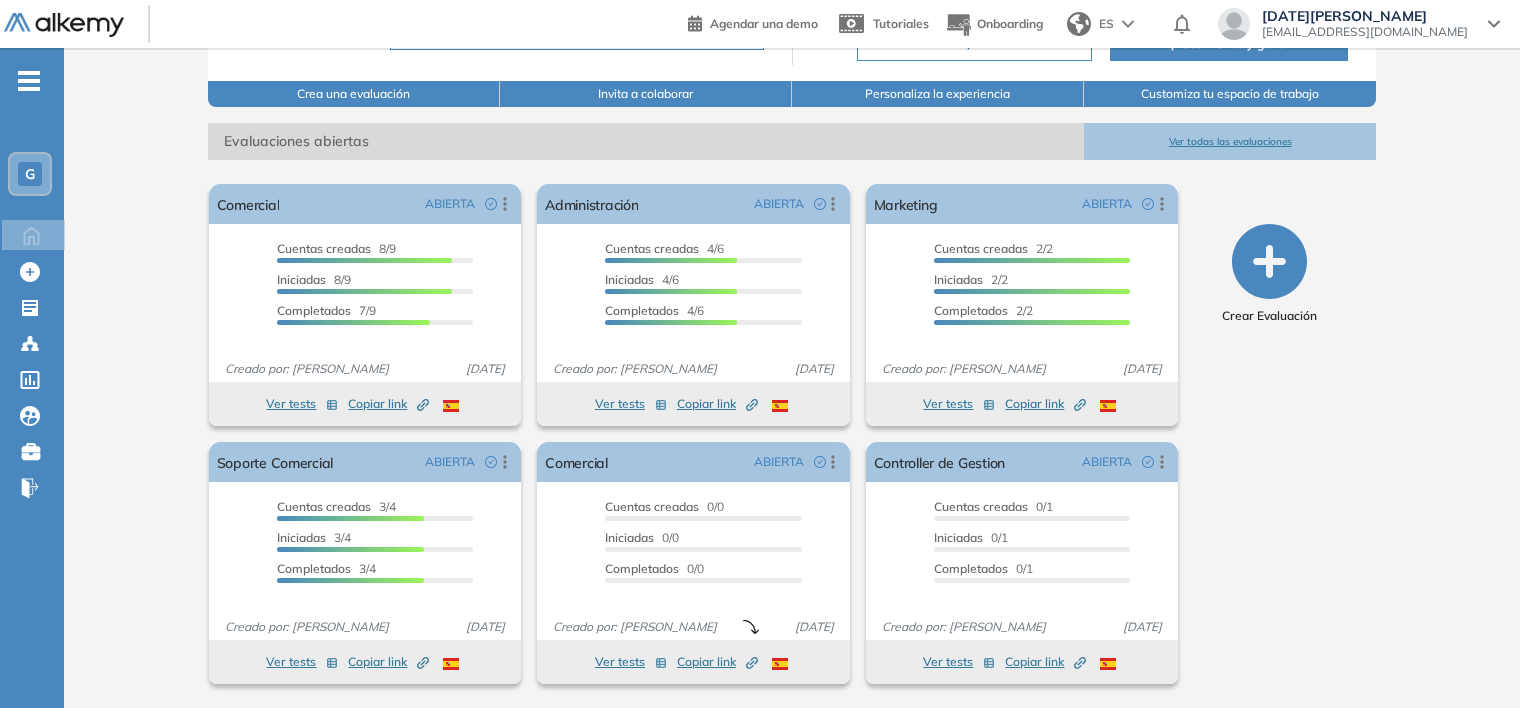 click on "Crear Evaluación" at bounding box center (1269, 434) 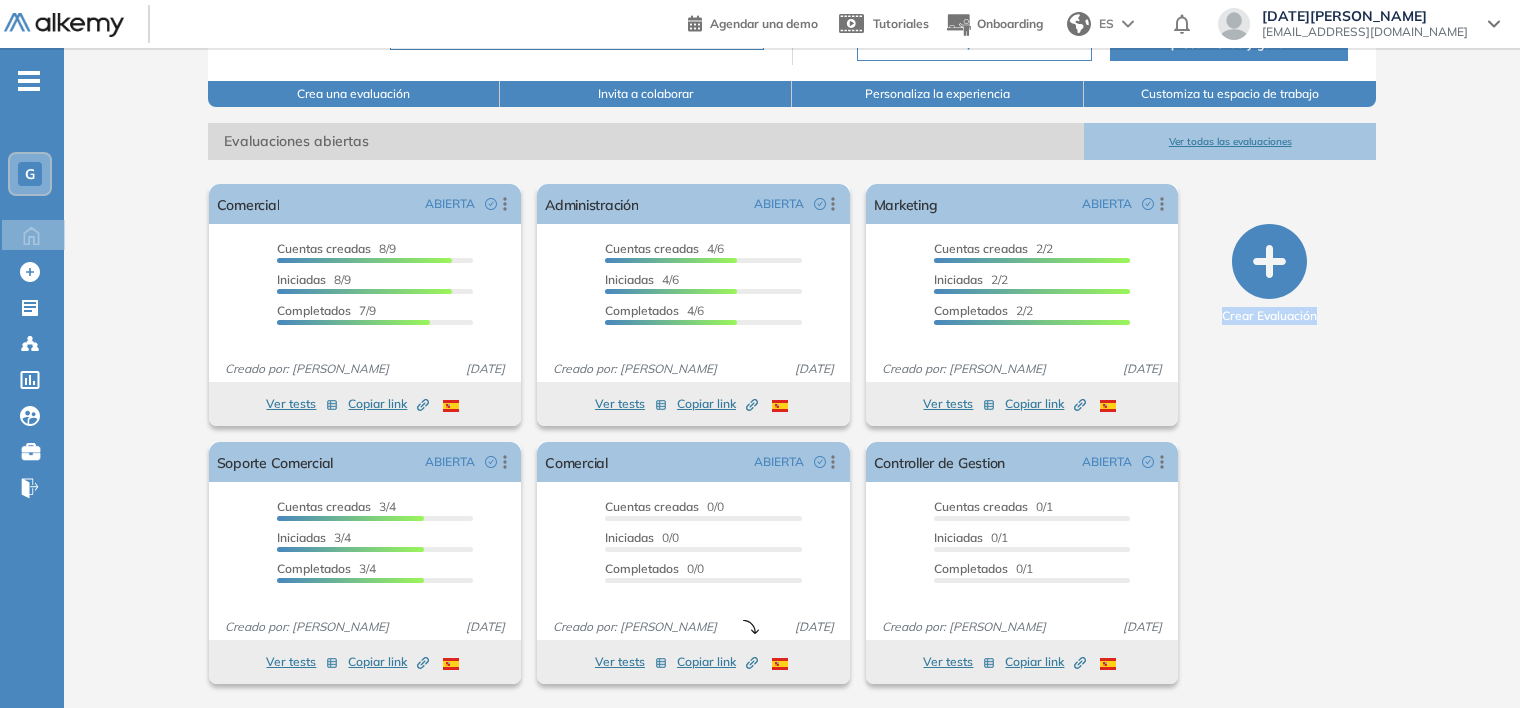 drag, startPoint x: 1511, startPoint y: 308, endPoint x: 1481, endPoint y: 210, distance: 102.48902 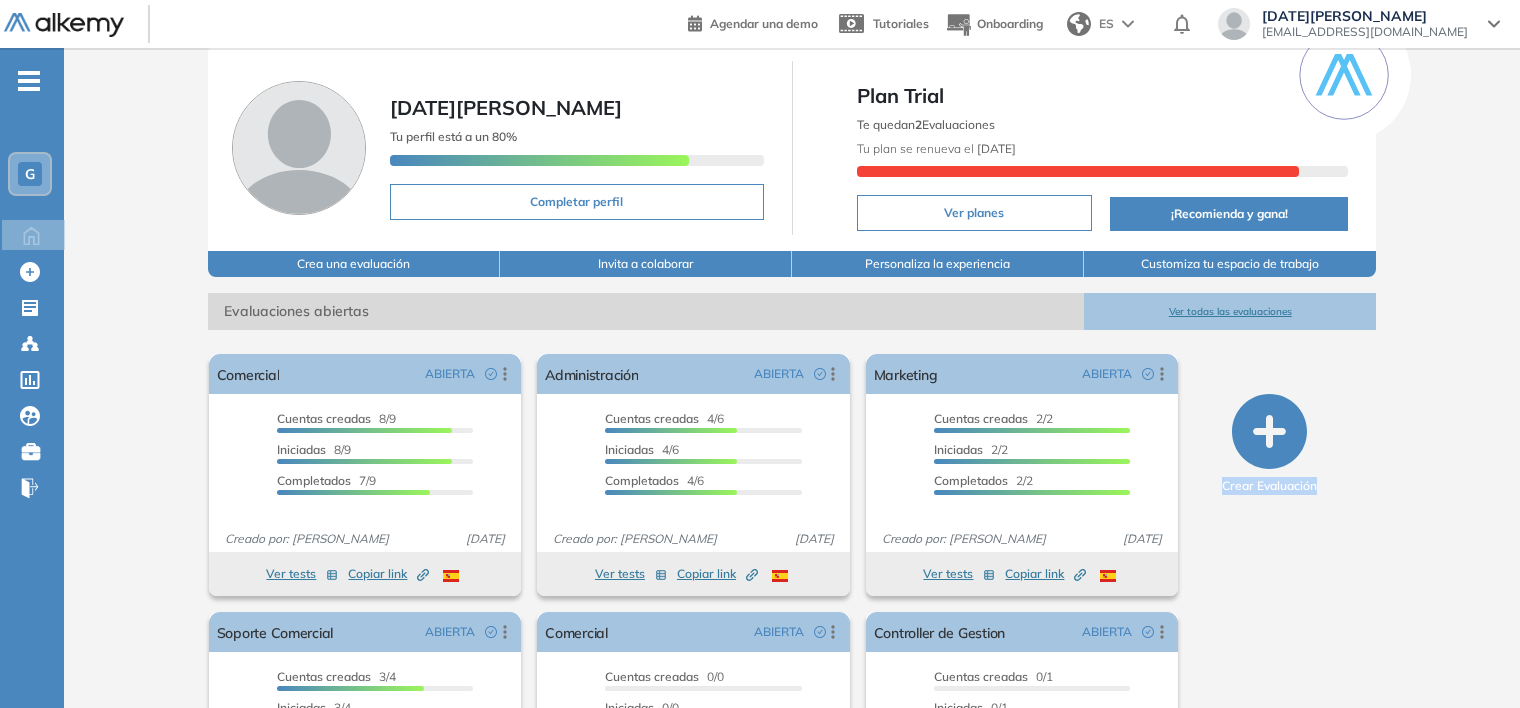 scroll, scrollTop: 66, scrollLeft: 0, axis: vertical 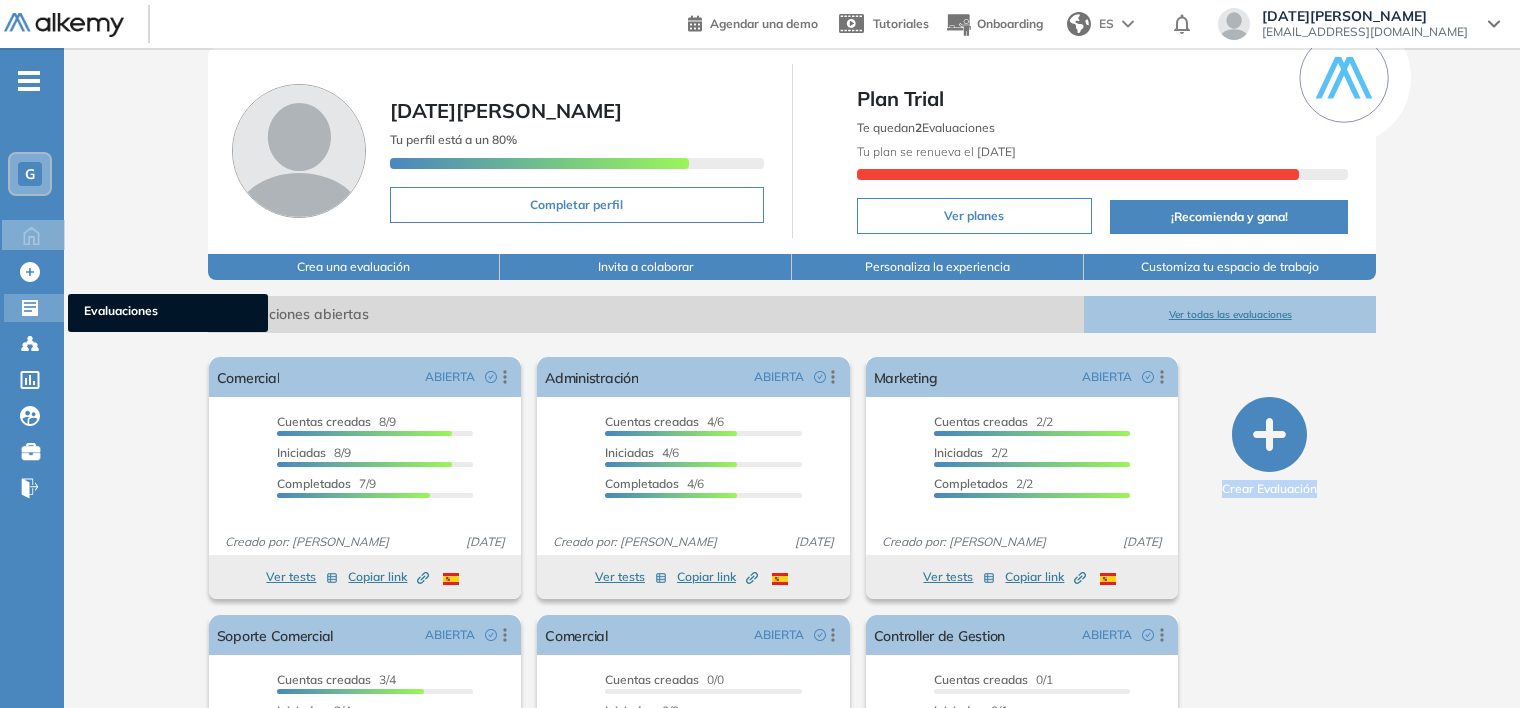 click 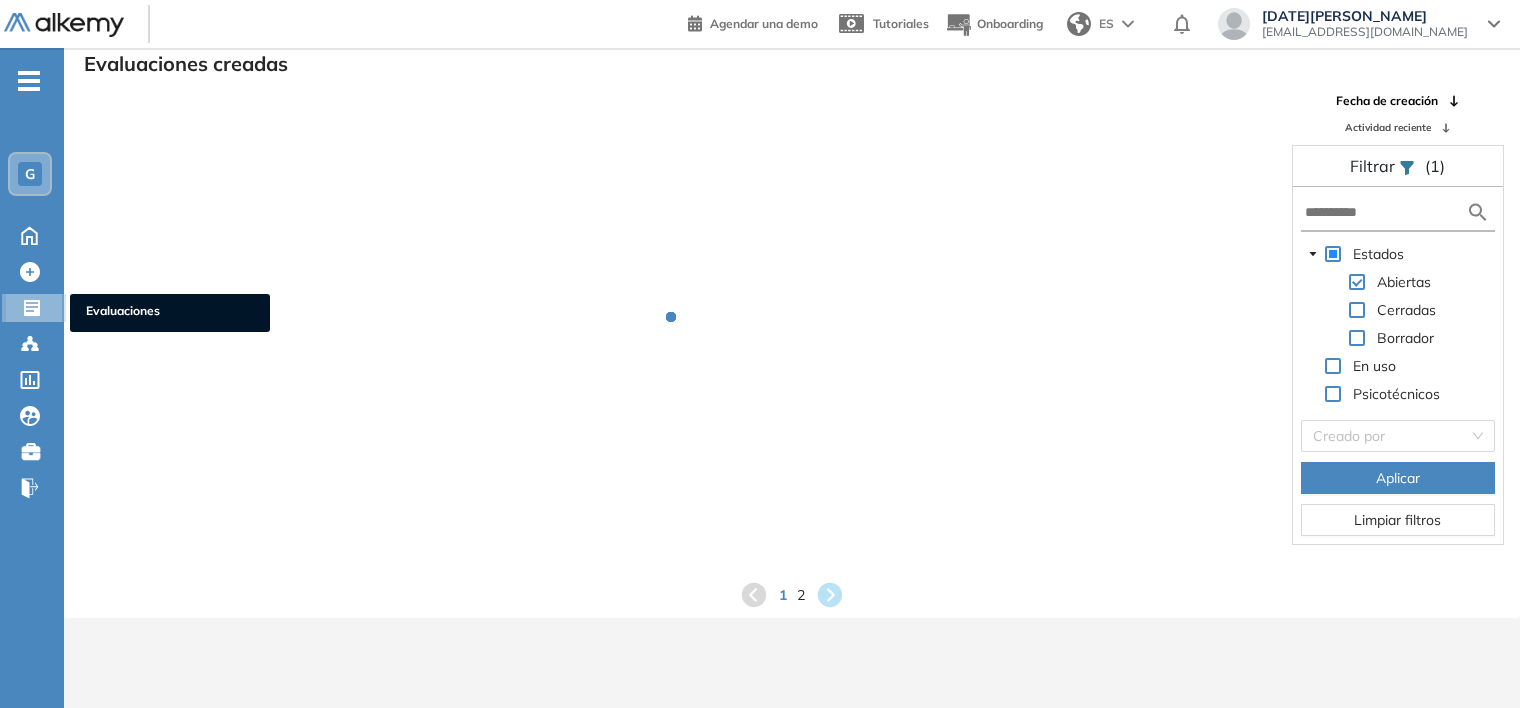 scroll, scrollTop: 48, scrollLeft: 0, axis: vertical 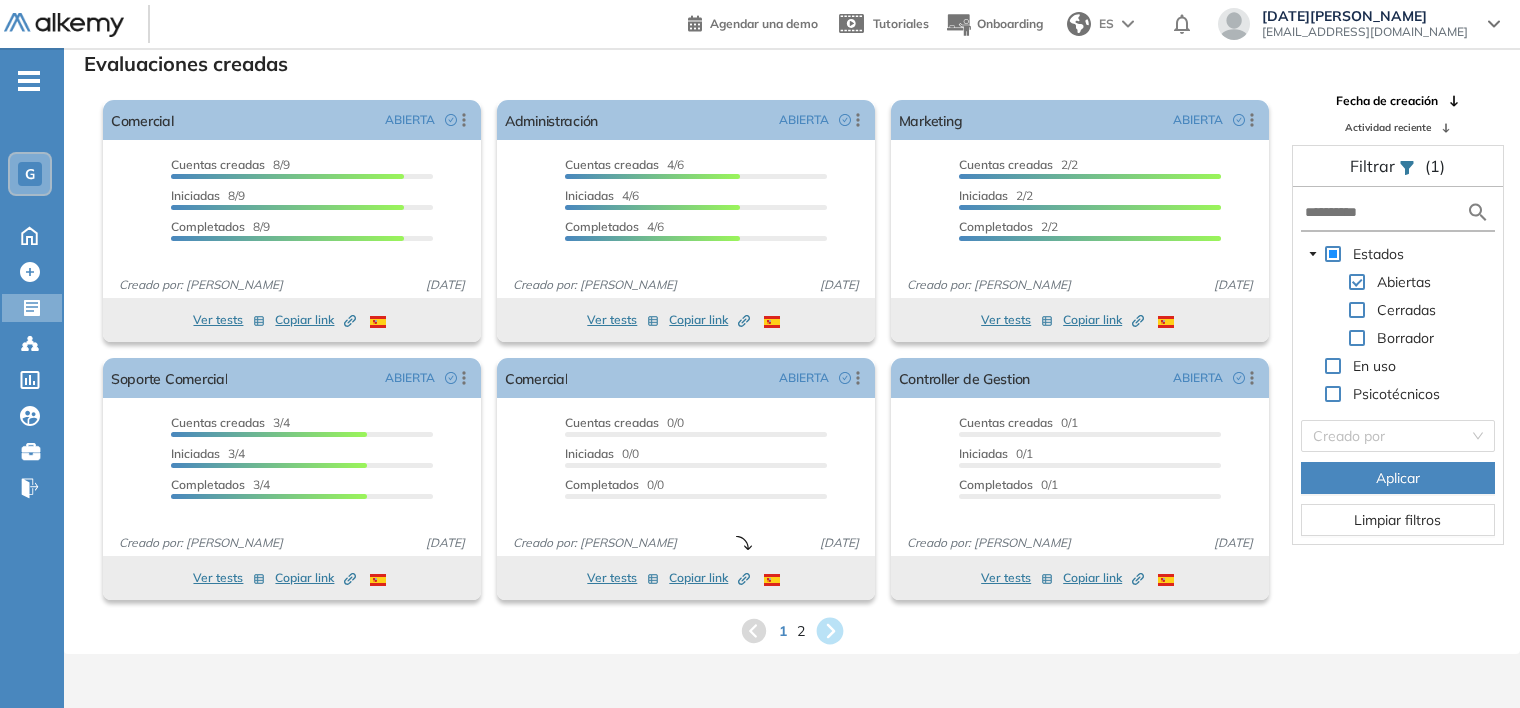 click 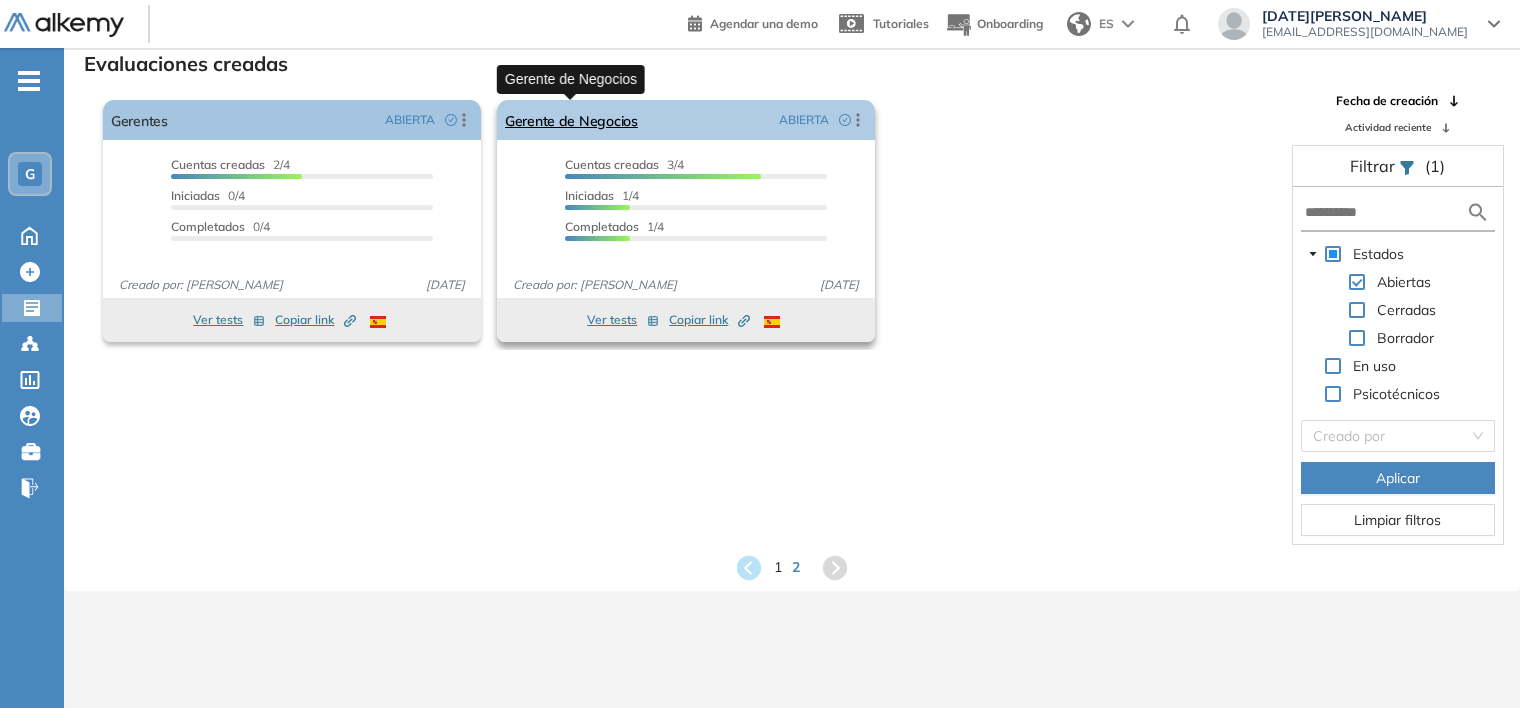 click on "Gerente de Negocios" at bounding box center [571, 120] 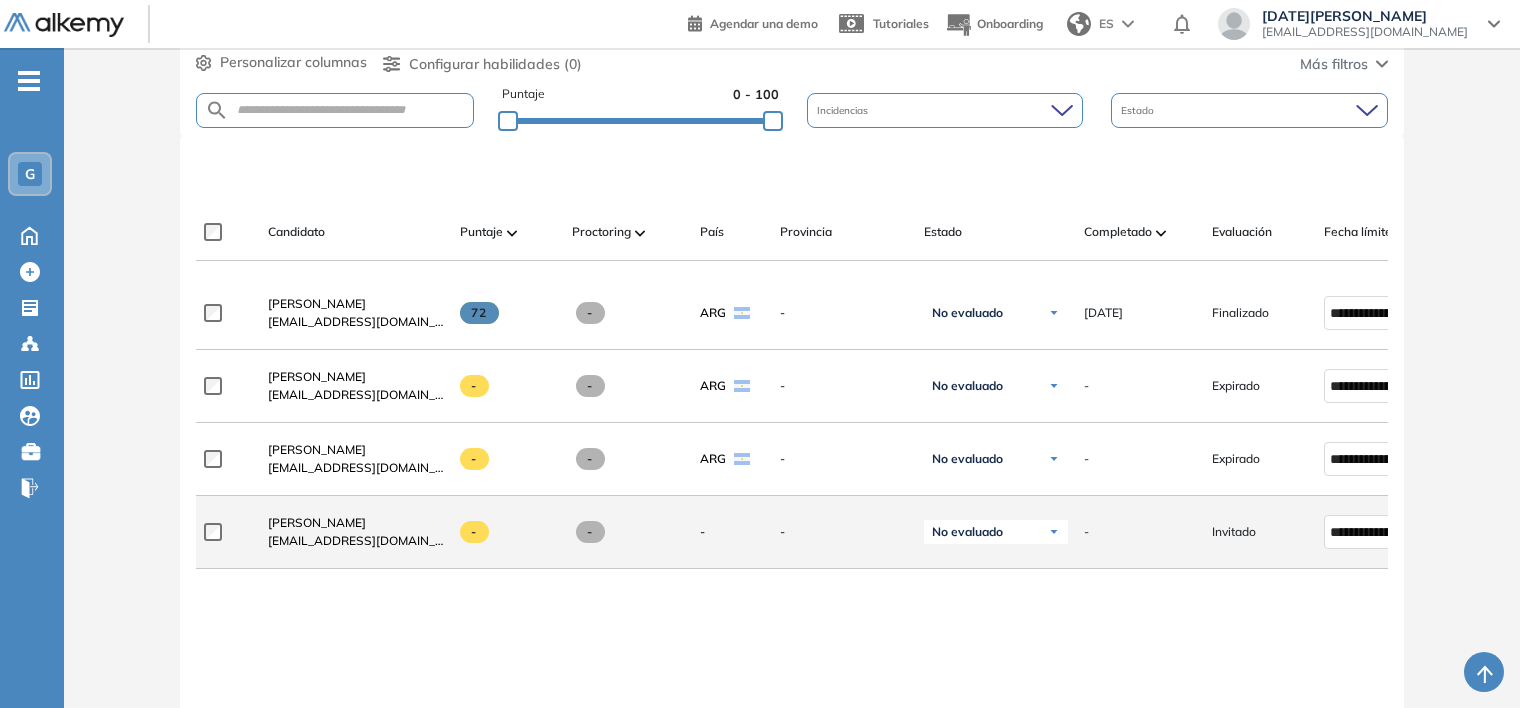 scroll, scrollTop: 500, scrollLeft: 0, axis: vertical 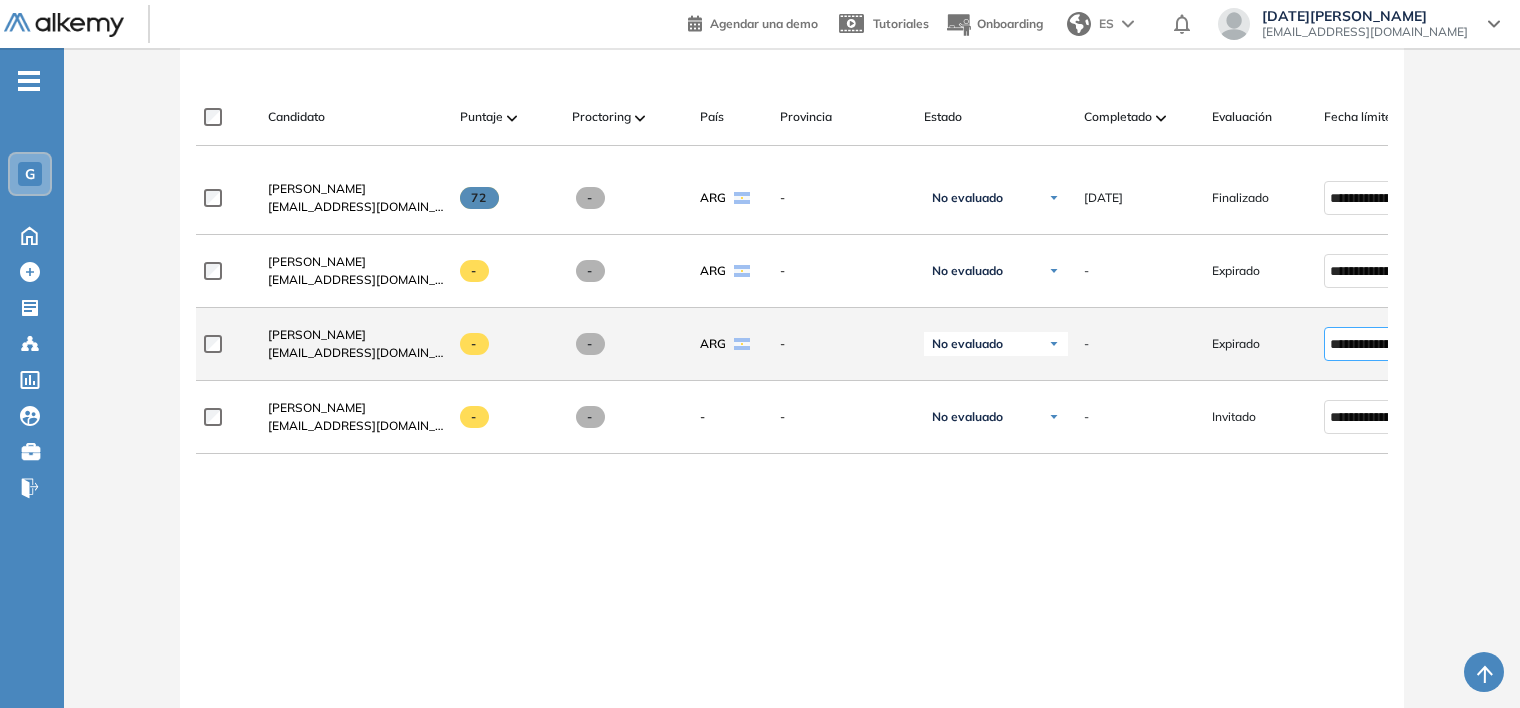click on "**********" at bounding box center [1371, 344] 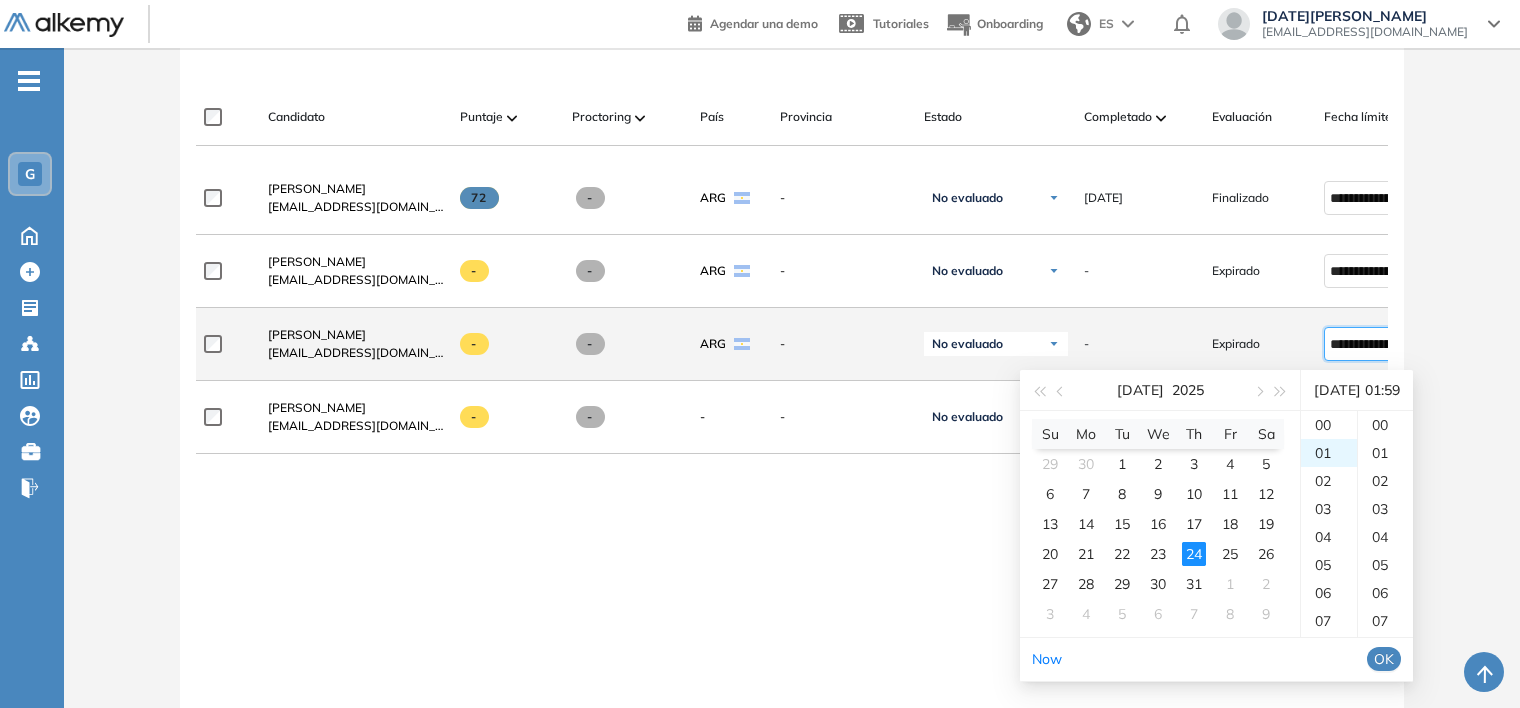 scroll, scrollTop: 28, scrollLeft: 0, axis: vertical 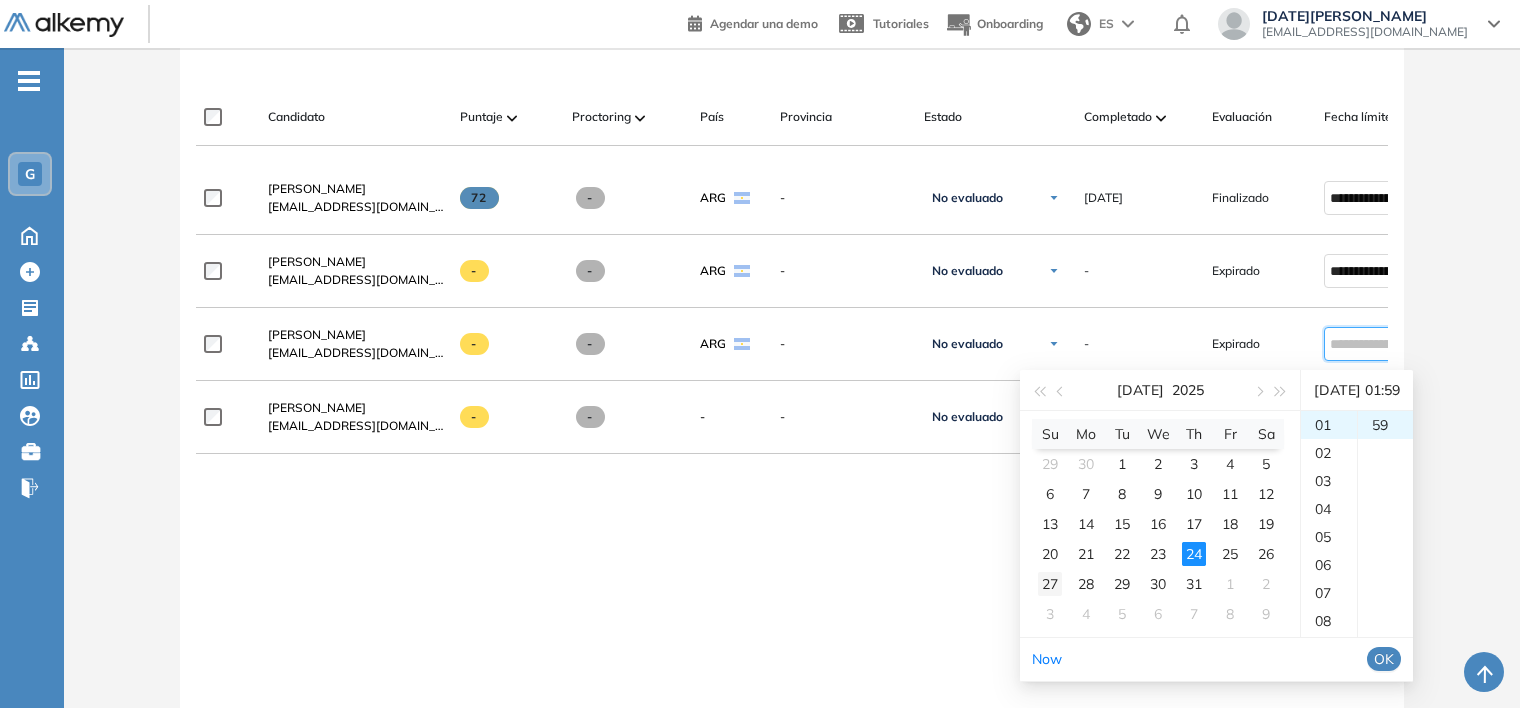 click on "27" at bounding box center (1050, 584) 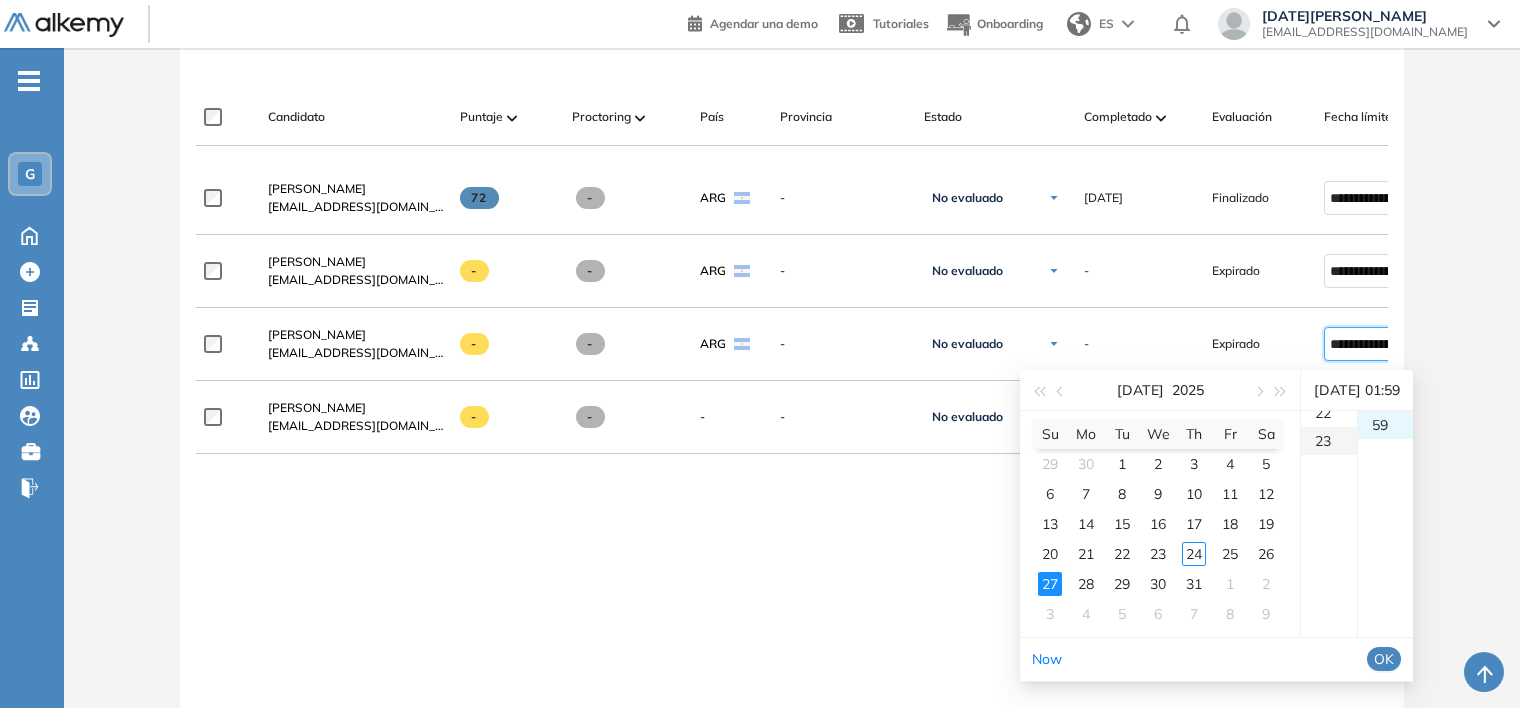 click on "23" at bounding box center [1329, 441] 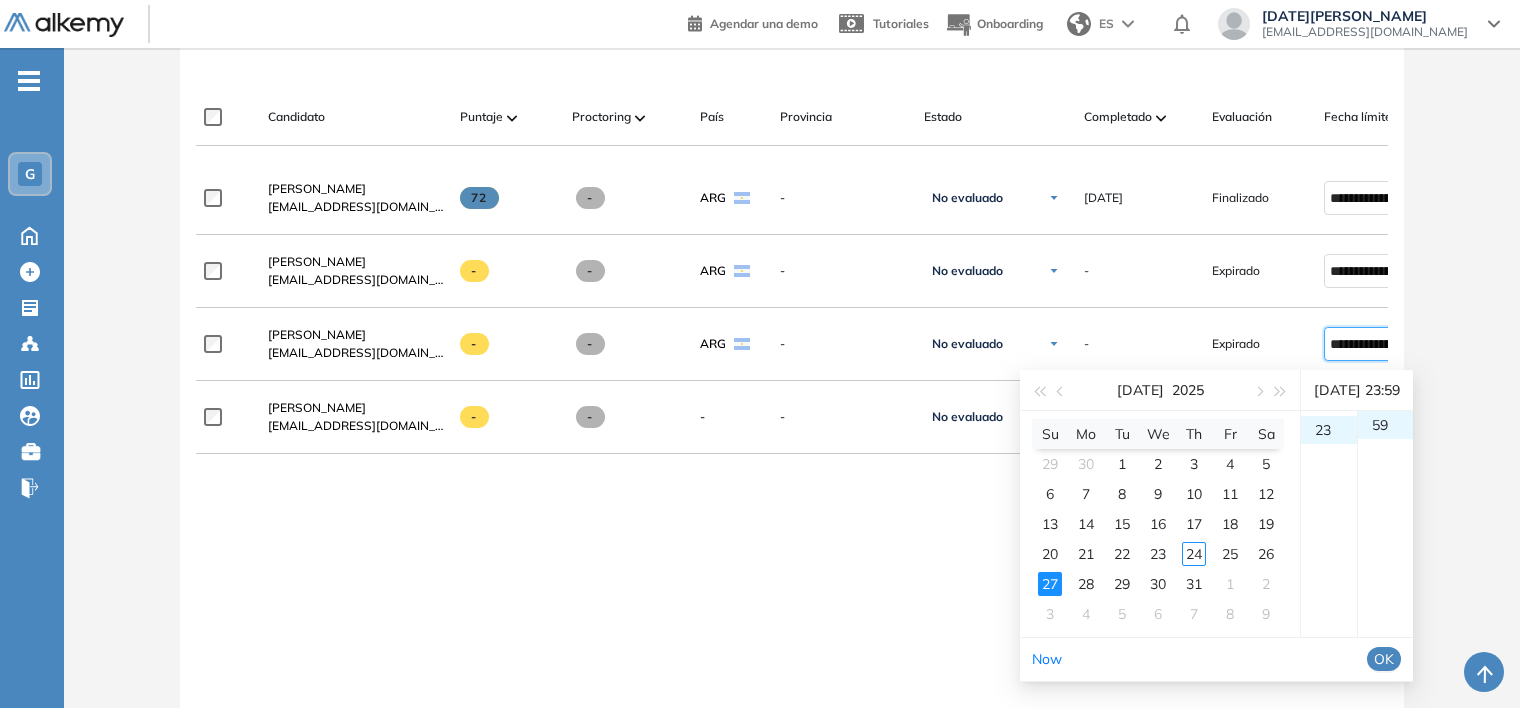 scroll, scrollTop: 644, scrollLeft: 0, axis: vertical 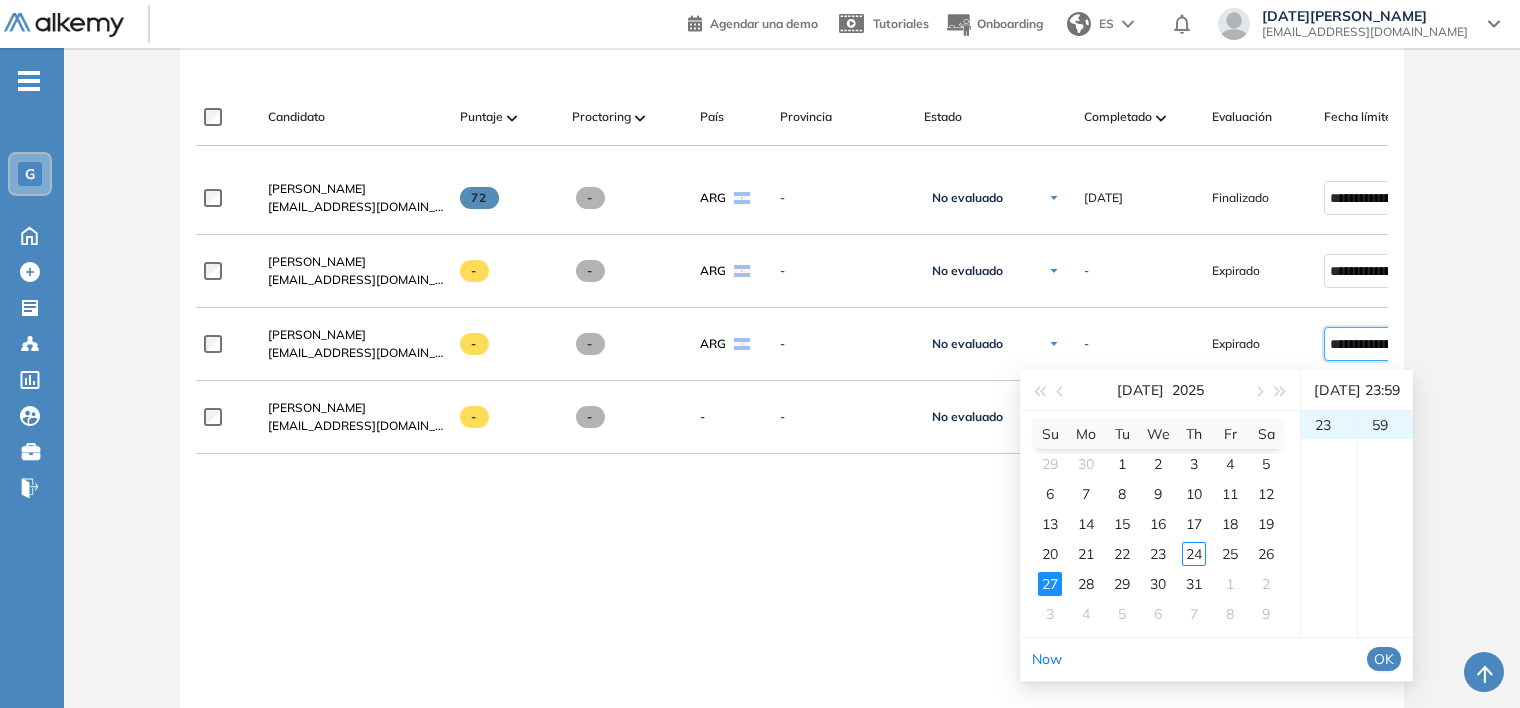 click on "OK" at bounding box center [1384, 659] 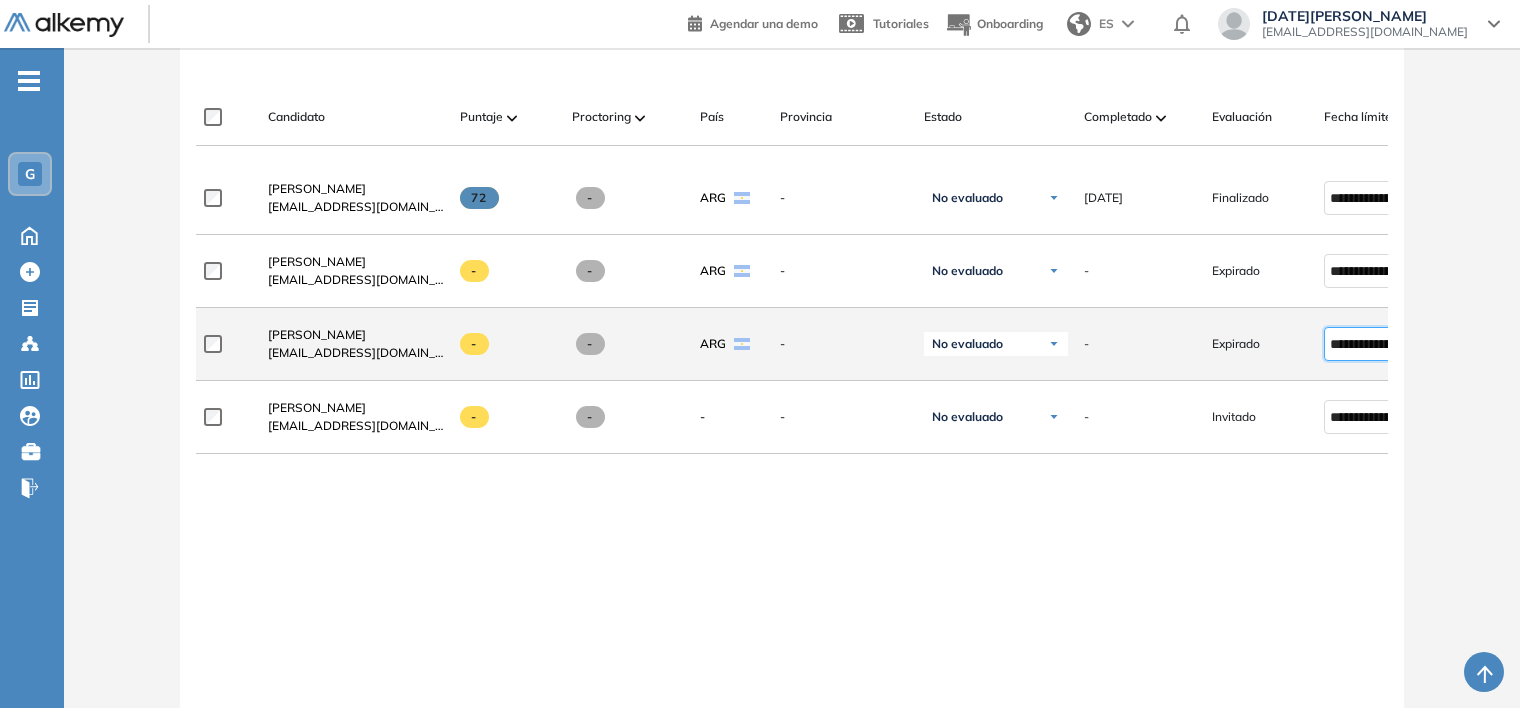 type on "**********" 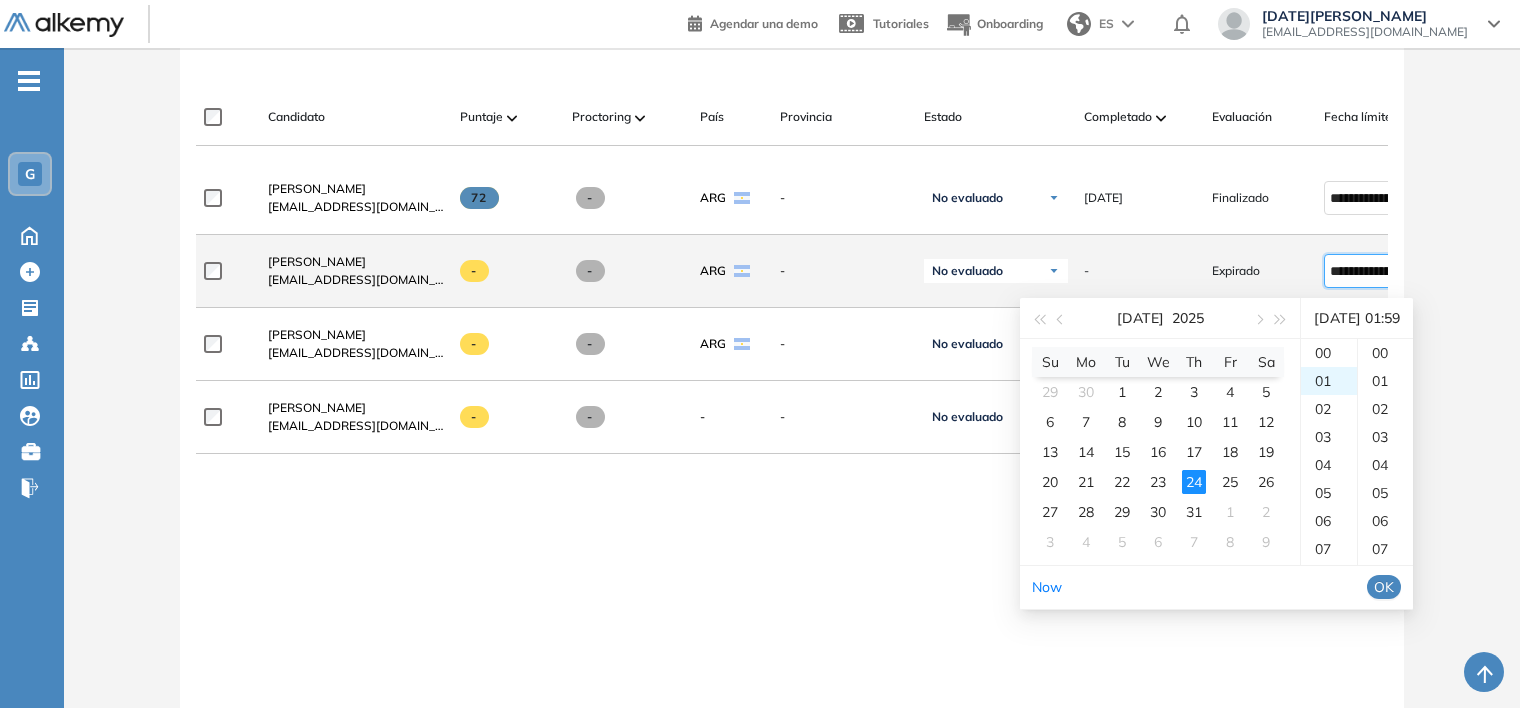 click on "**********" at bounding box center [1371, 271] 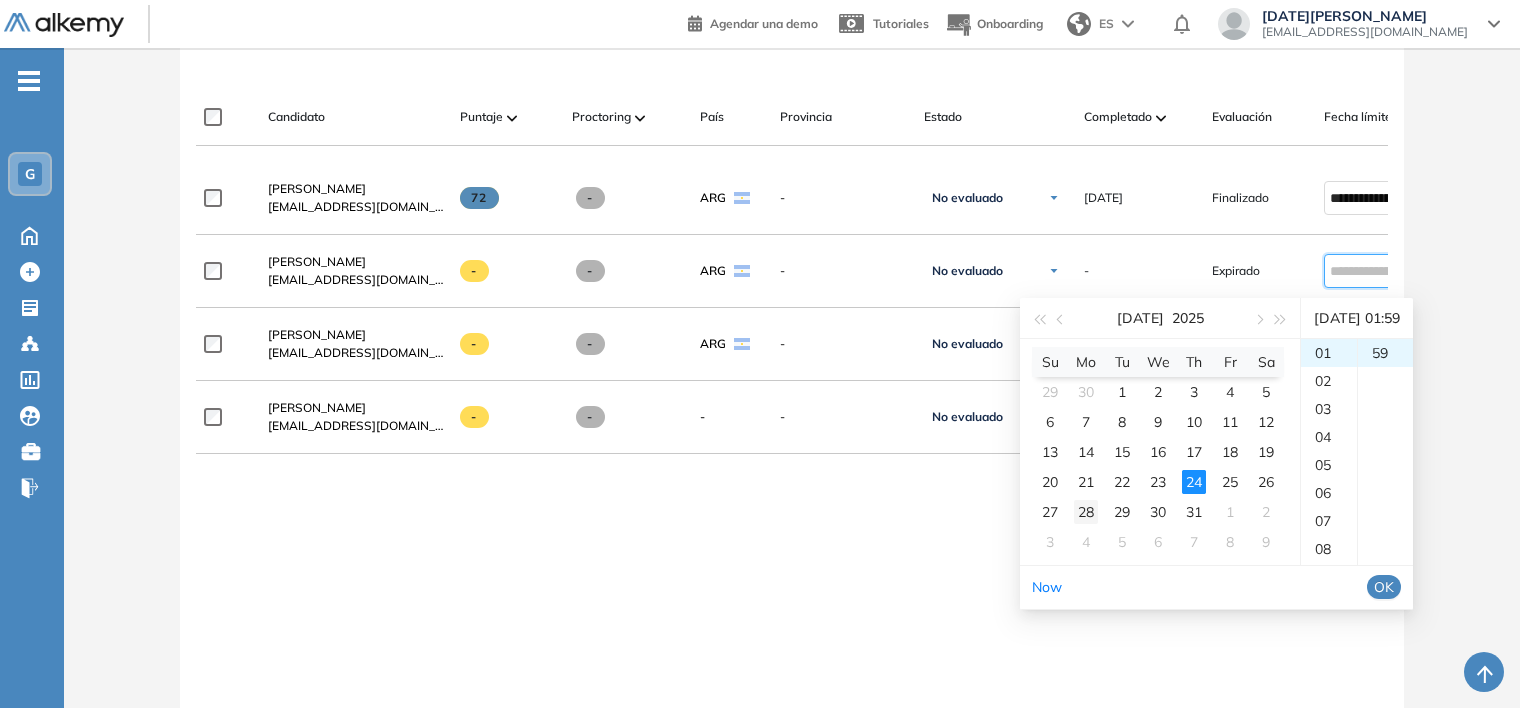 click on "28" at bounding box center [1086, 512] 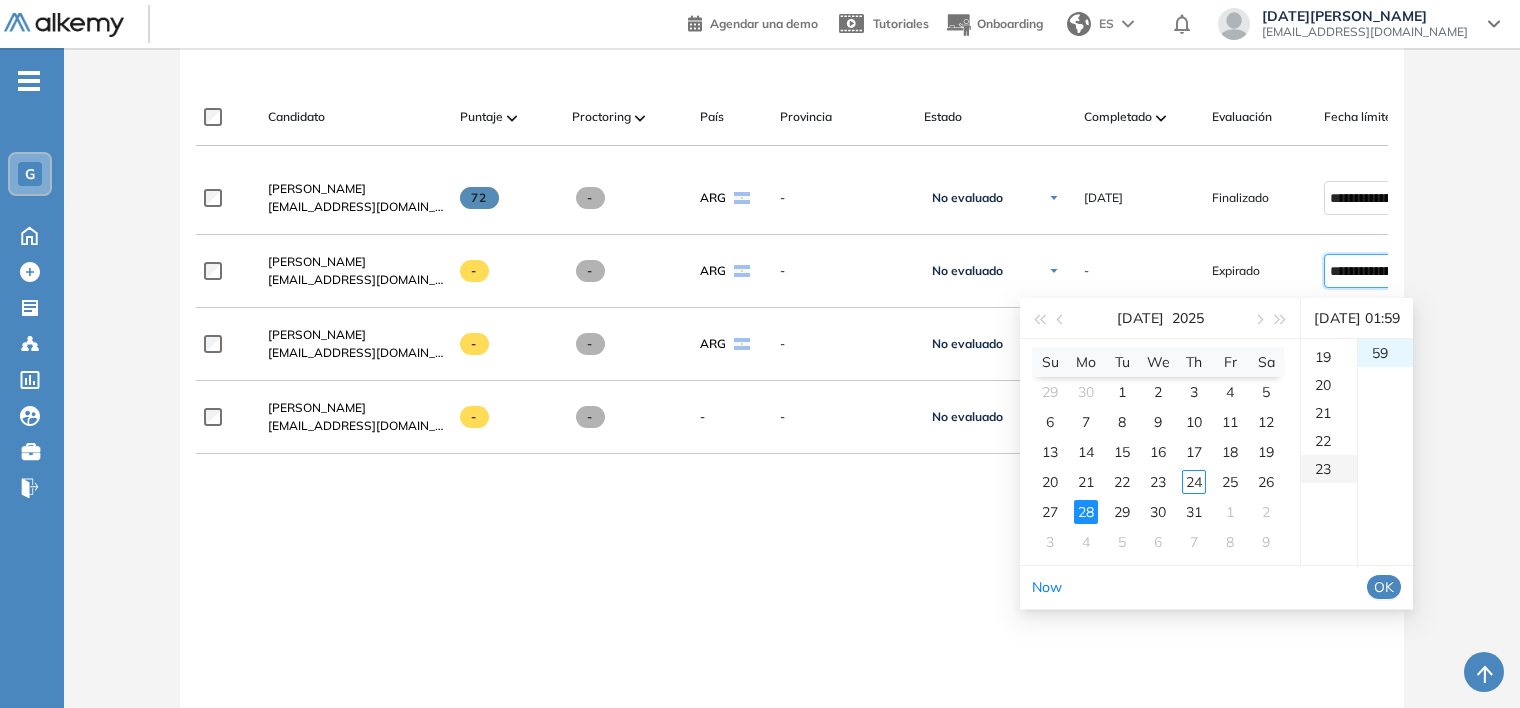 click on "23" at bounding box center [1329, 469] 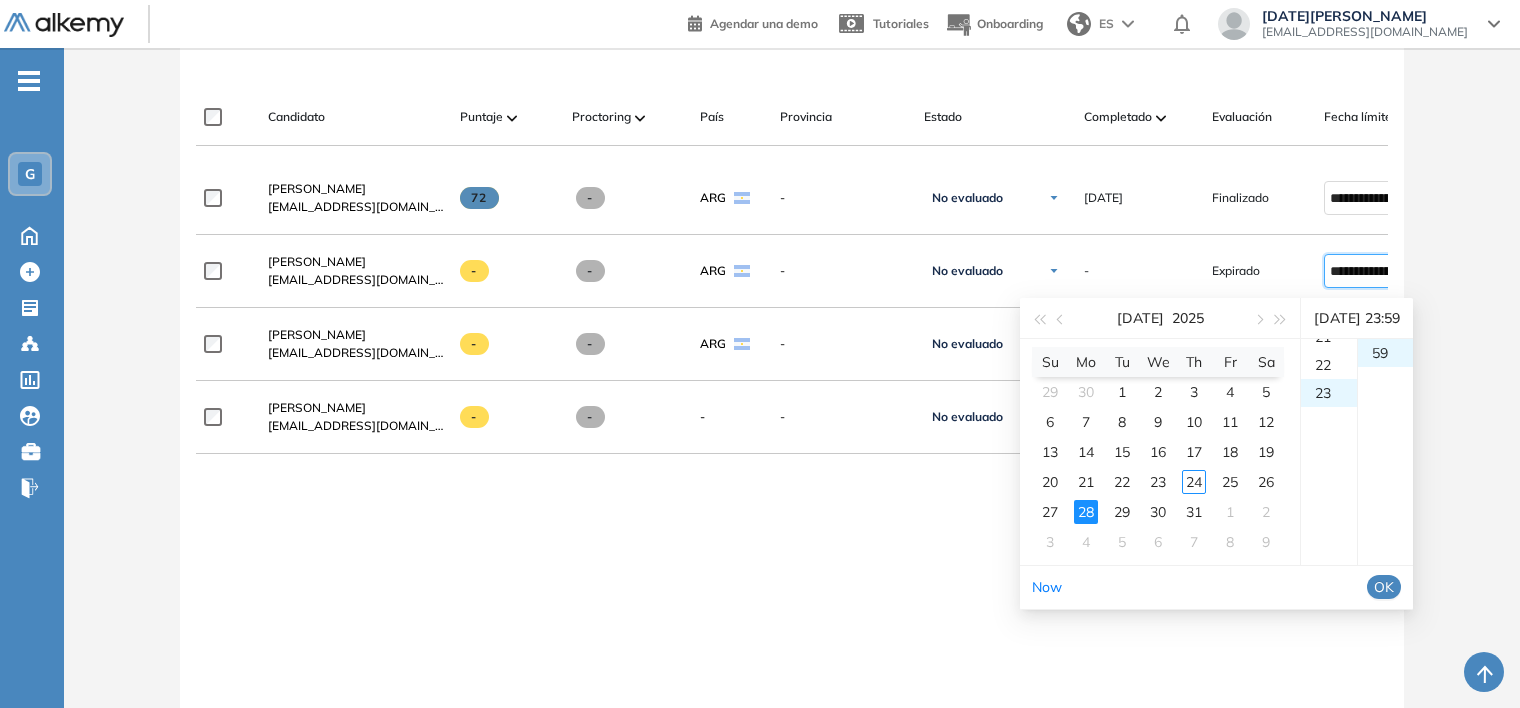 scroll, scrollTop: 644, scrollLeft: 0, axis: vertical 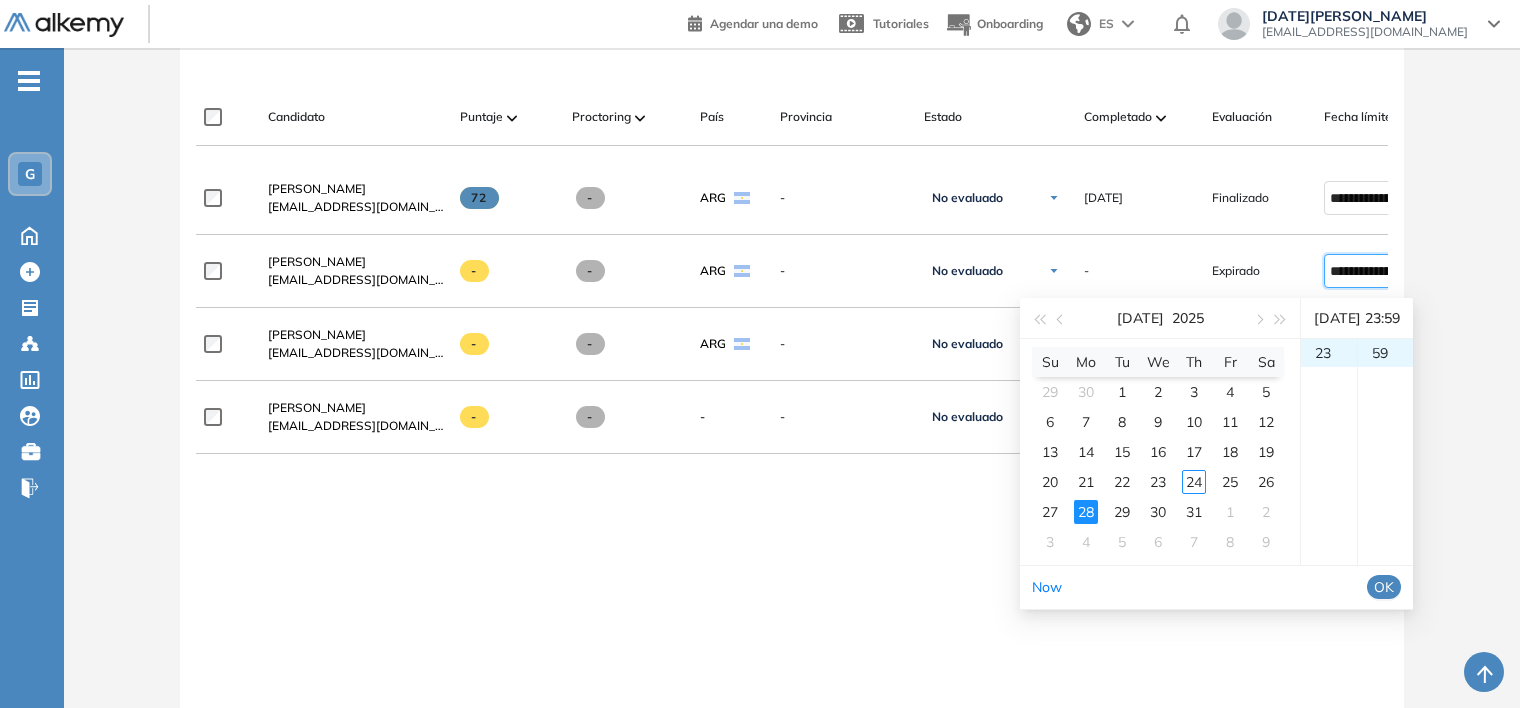 click on "OK" at bounding box center [1384, 587] 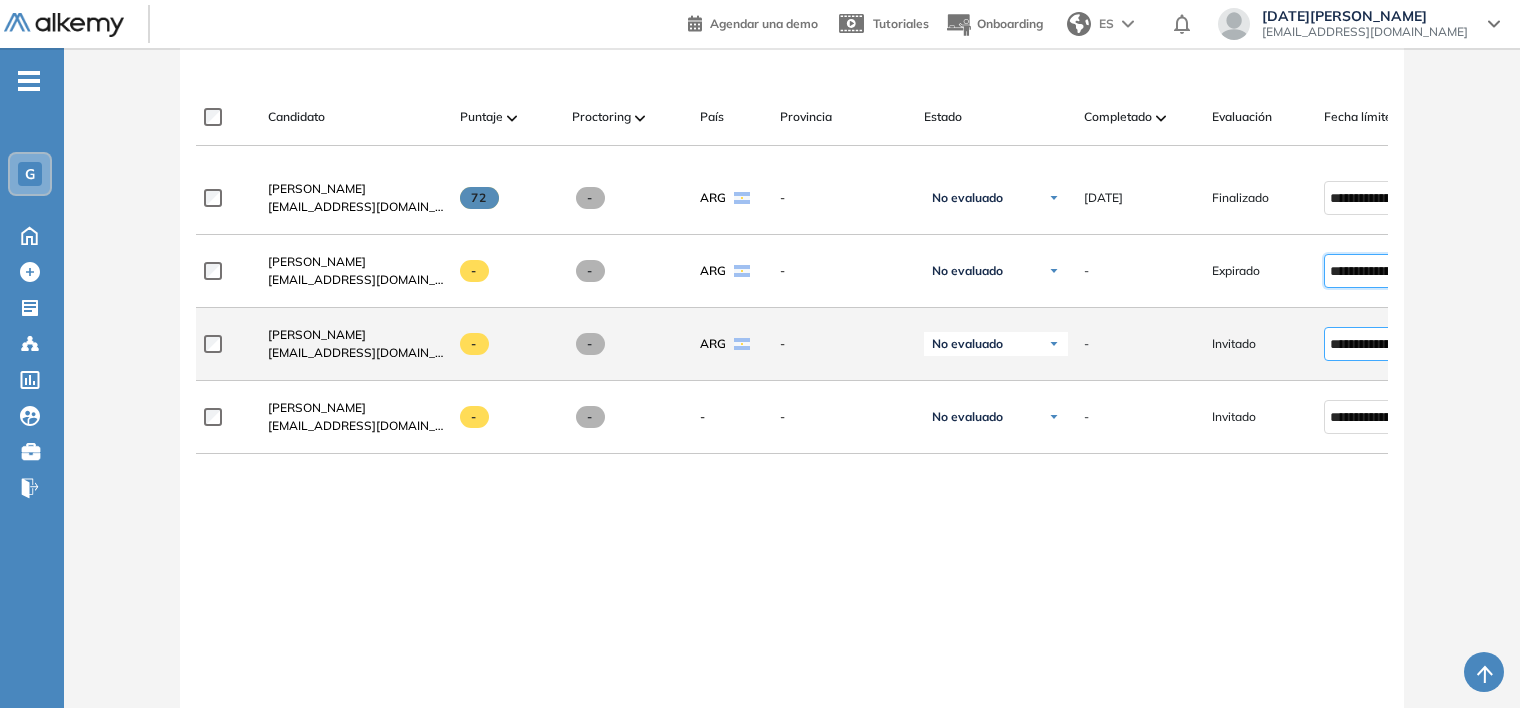 type on "**********" 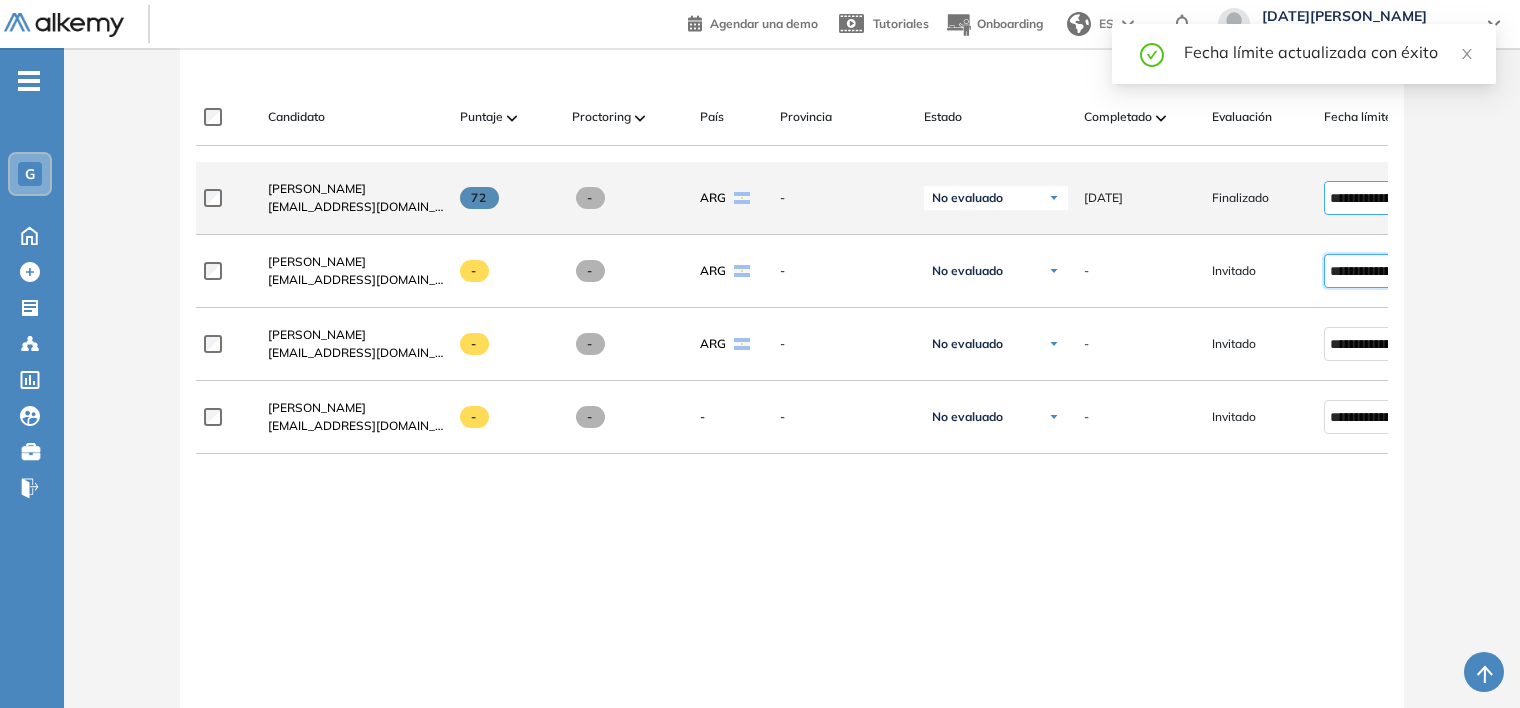 click on "**********" at bounding box center [1371, 198] 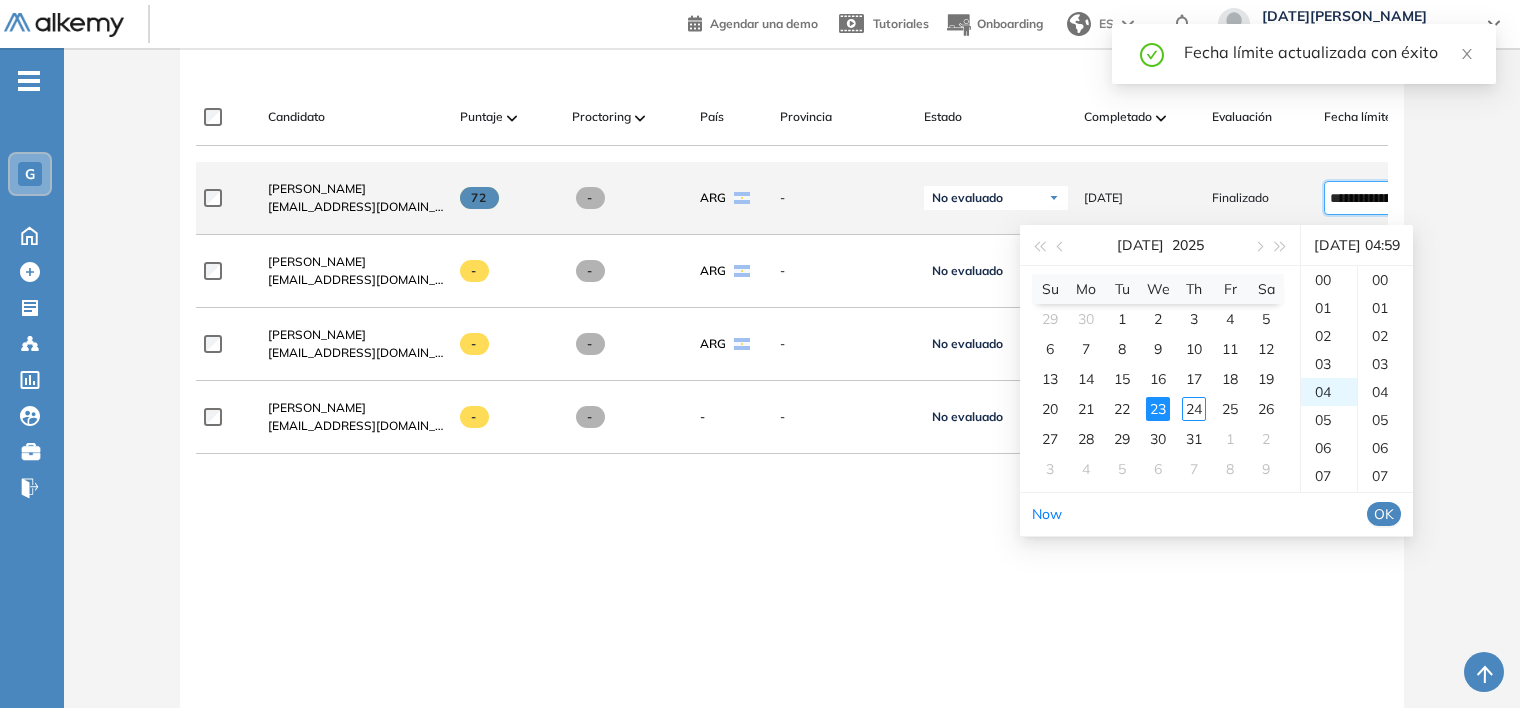 scroll, scrollTop: 112, scrollLeft: 0, axis: vertical 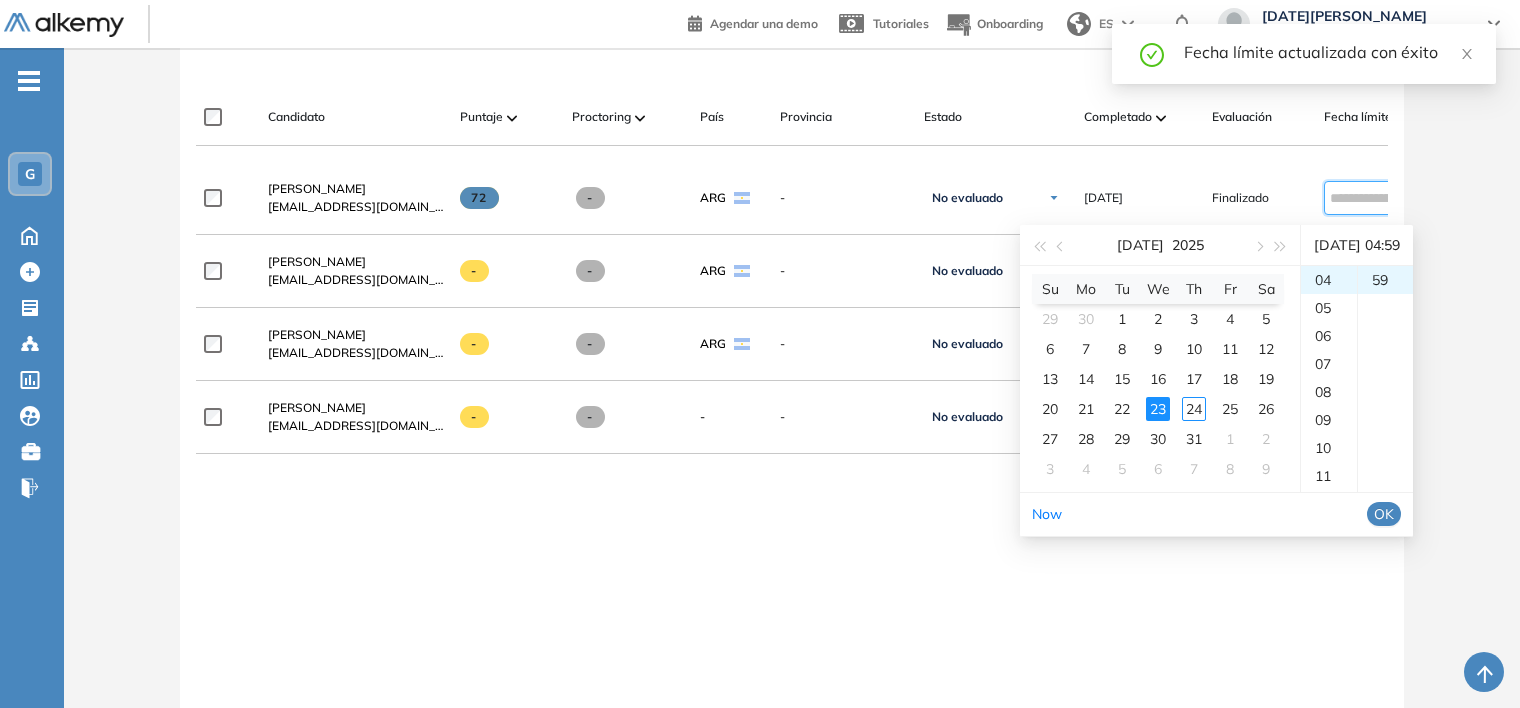 type on "**********" 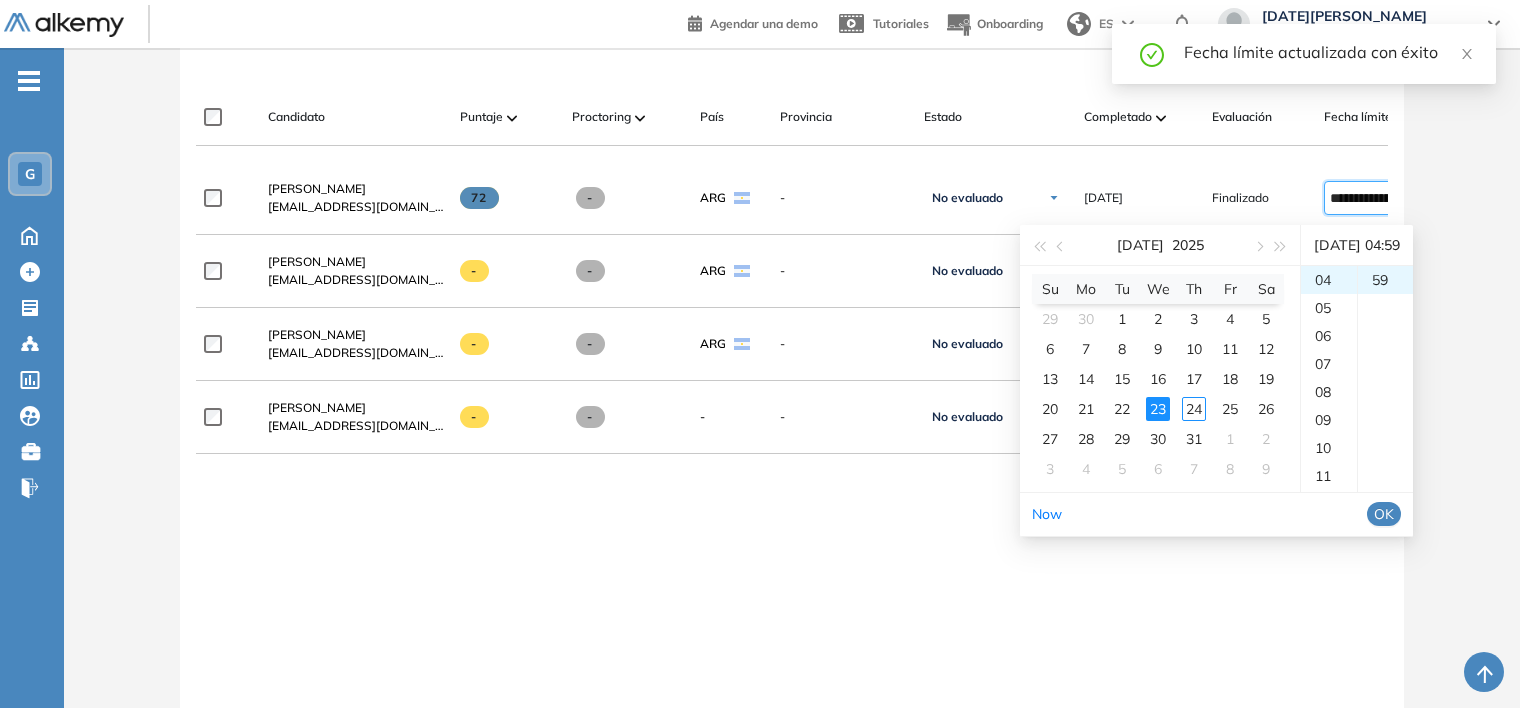 click on "**********" at bounding box center (792, 476) 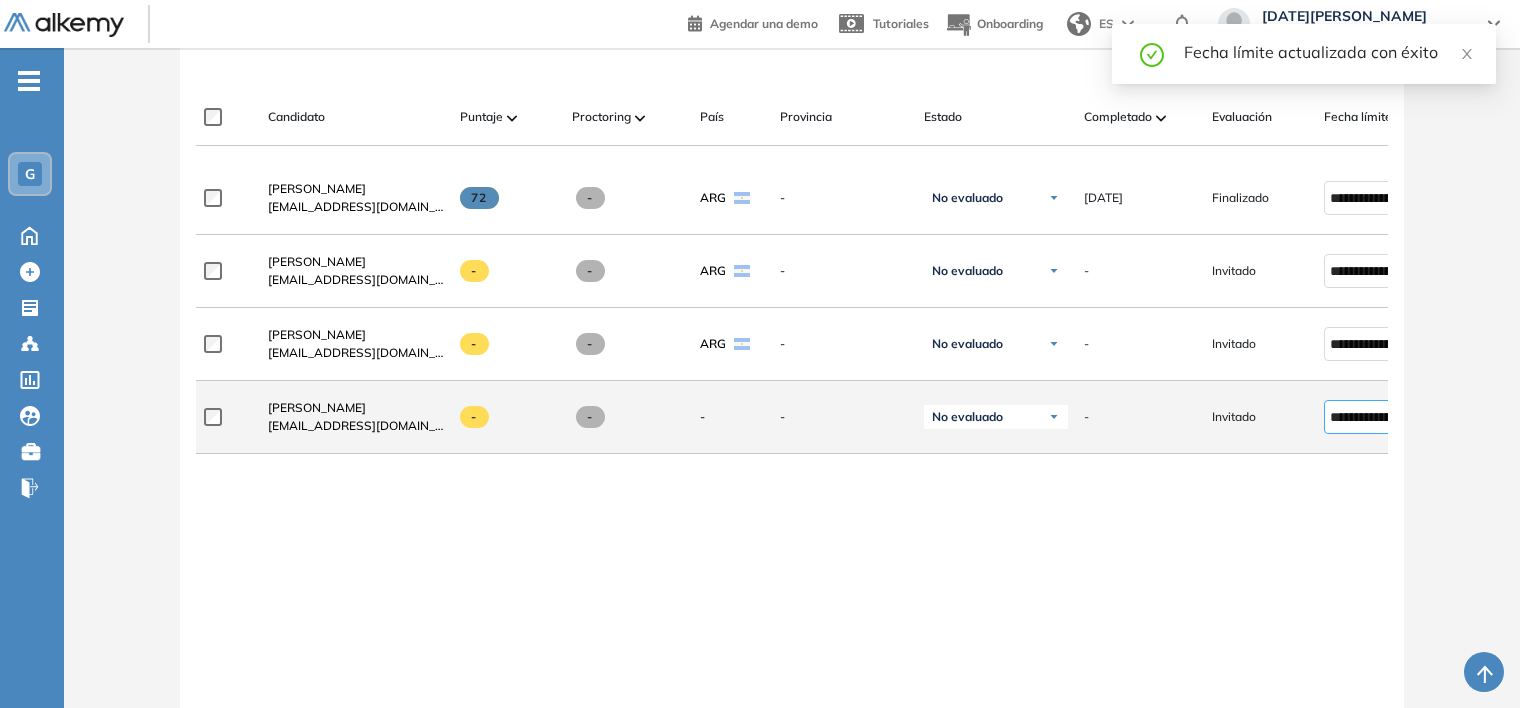 click on "**********" at bounding box center [1371, 417] 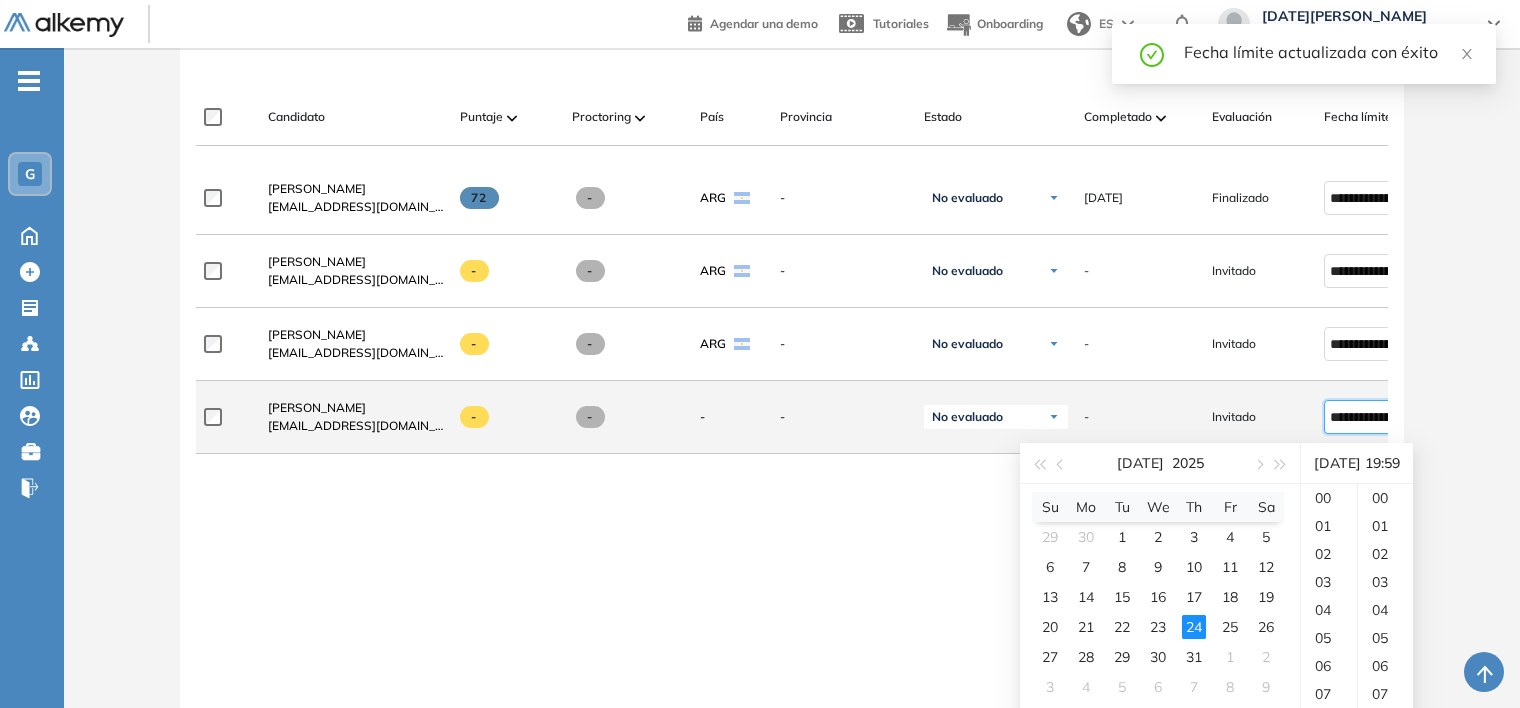 scroll, scrollTop: 532, scrollLeft: 0, axis: vertical 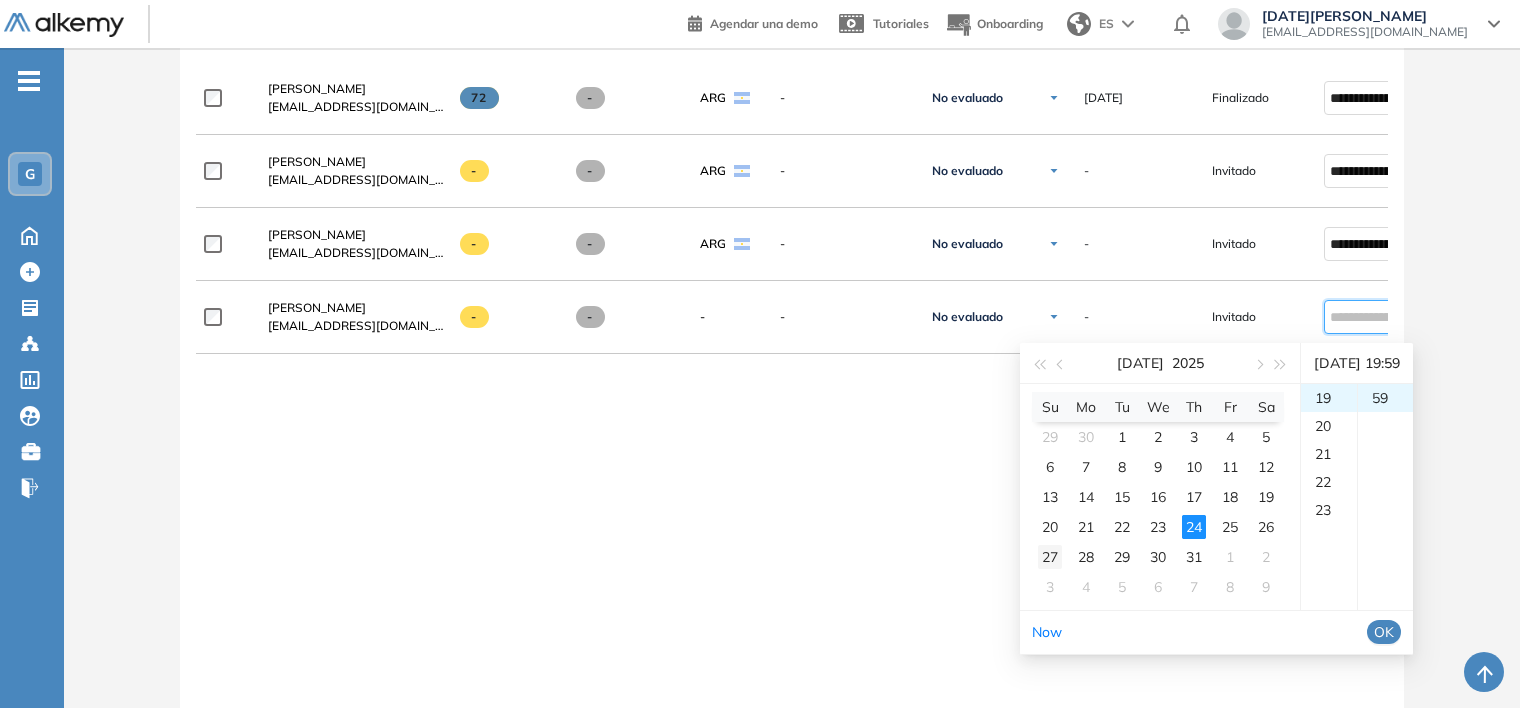 click on "27" at bounding box center [1050, 557] 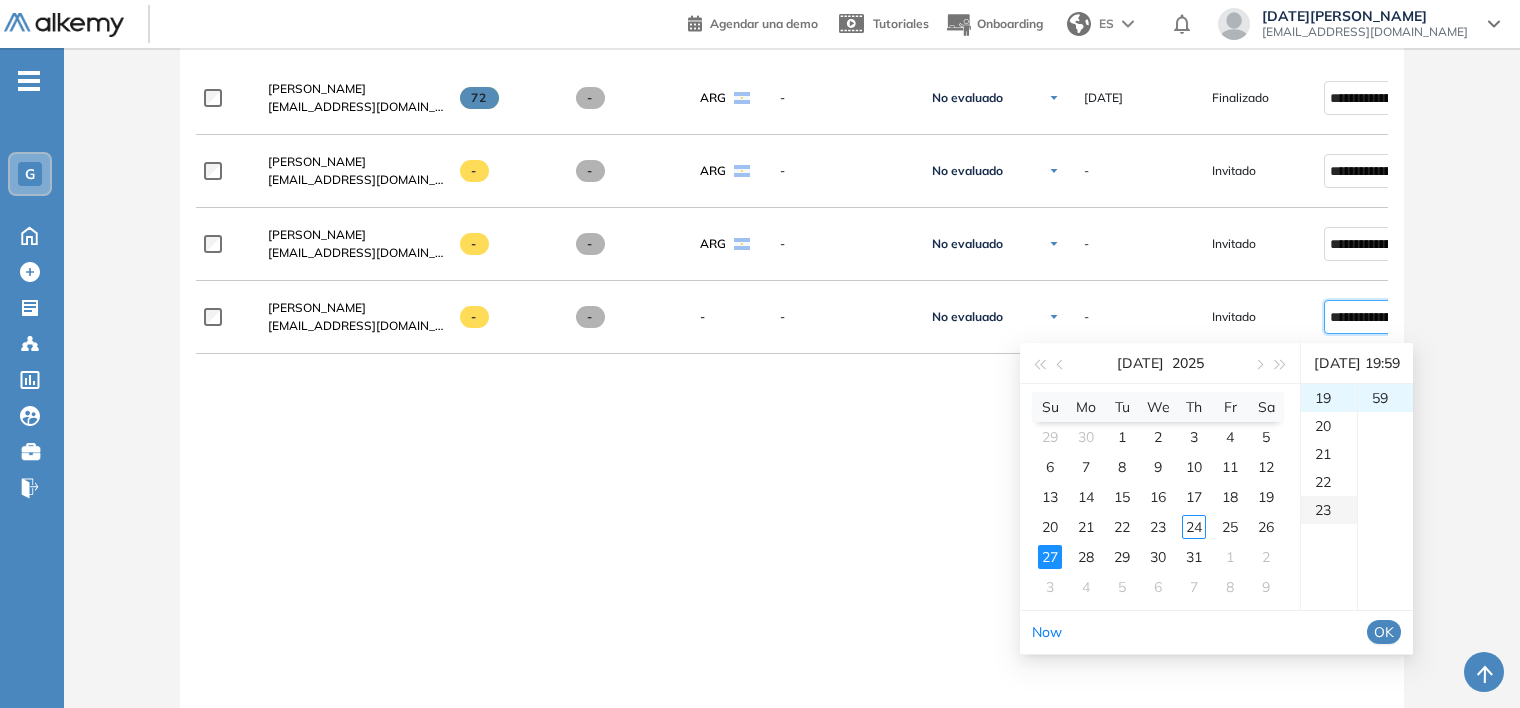 click on "23" at bounding box center (1329, 510) 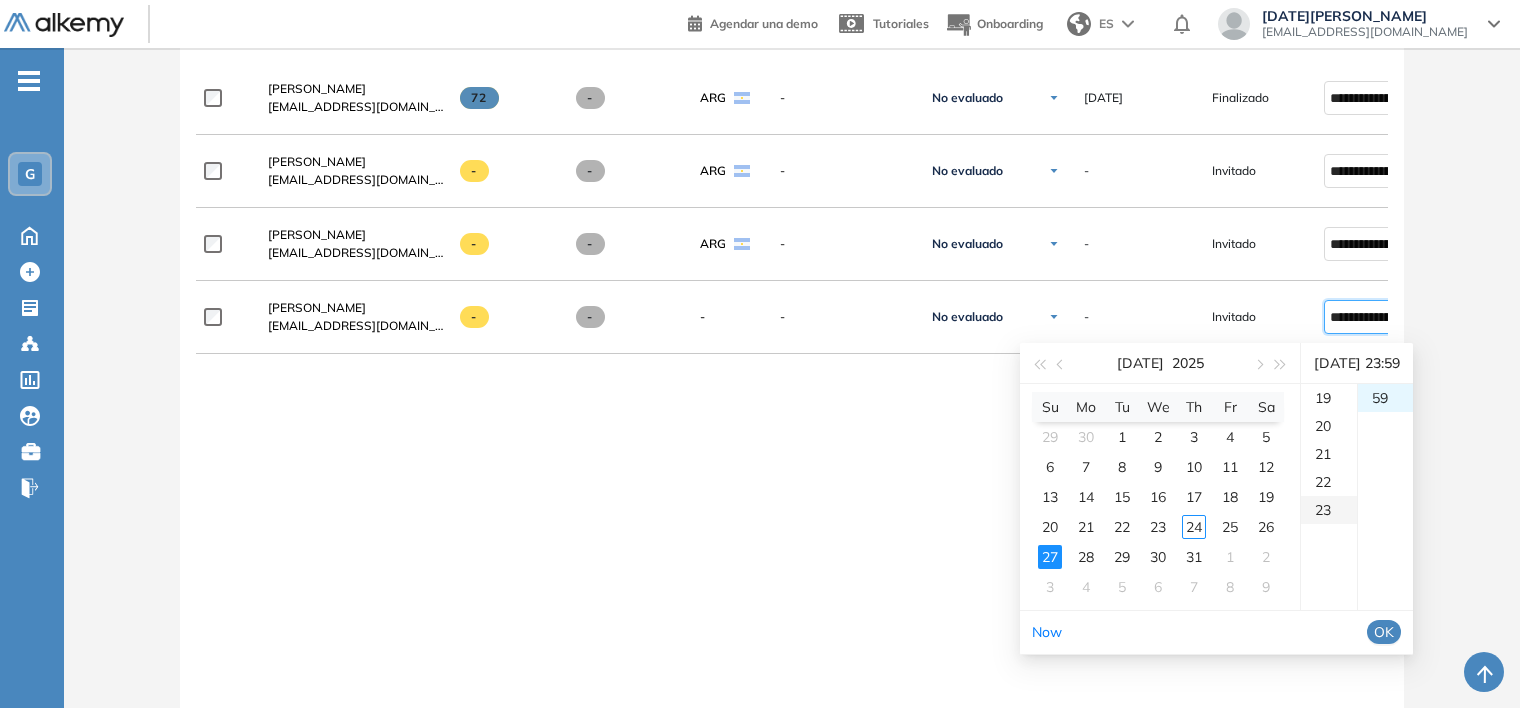 scroll, scrollTop: 644, scrollLeft: 0, axis: vertical 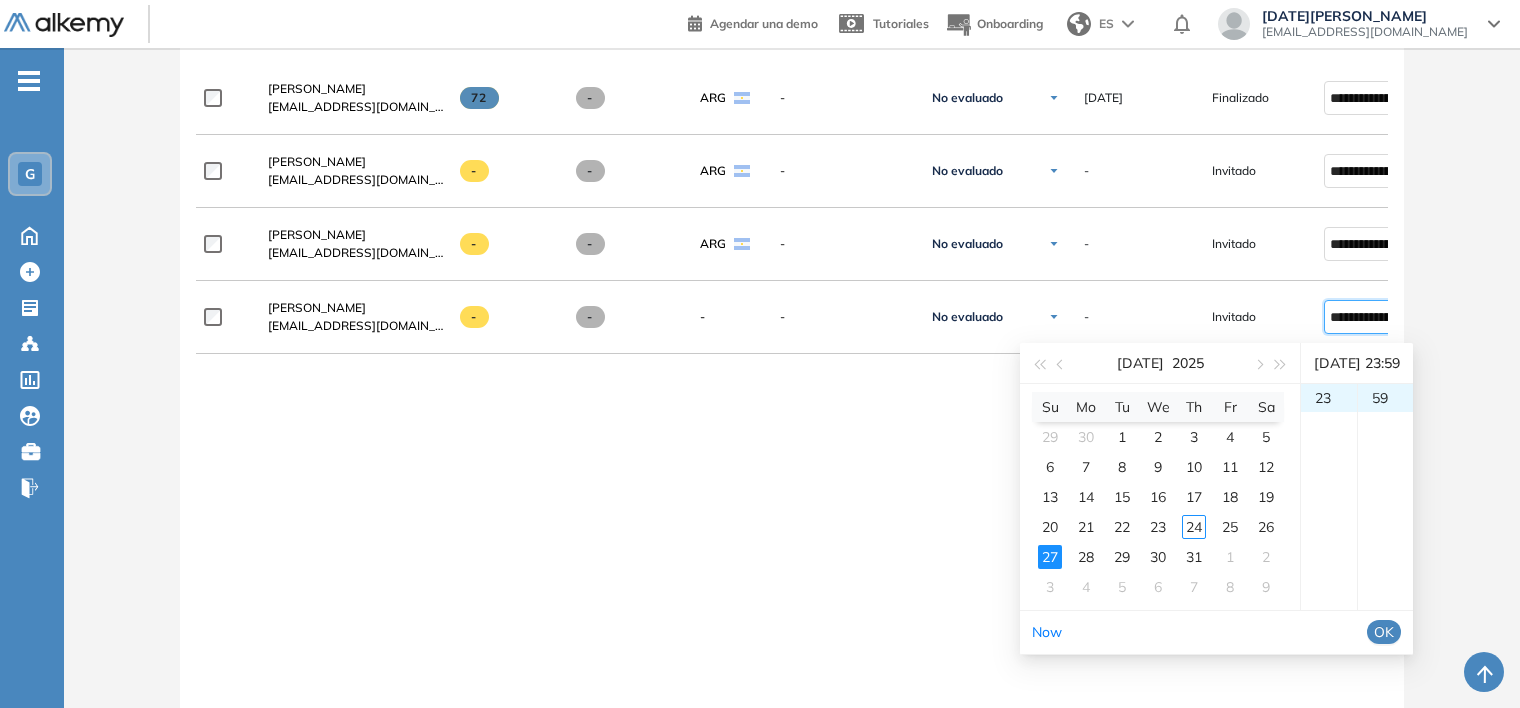 click on "OK" at bounding box center (1384, 632) 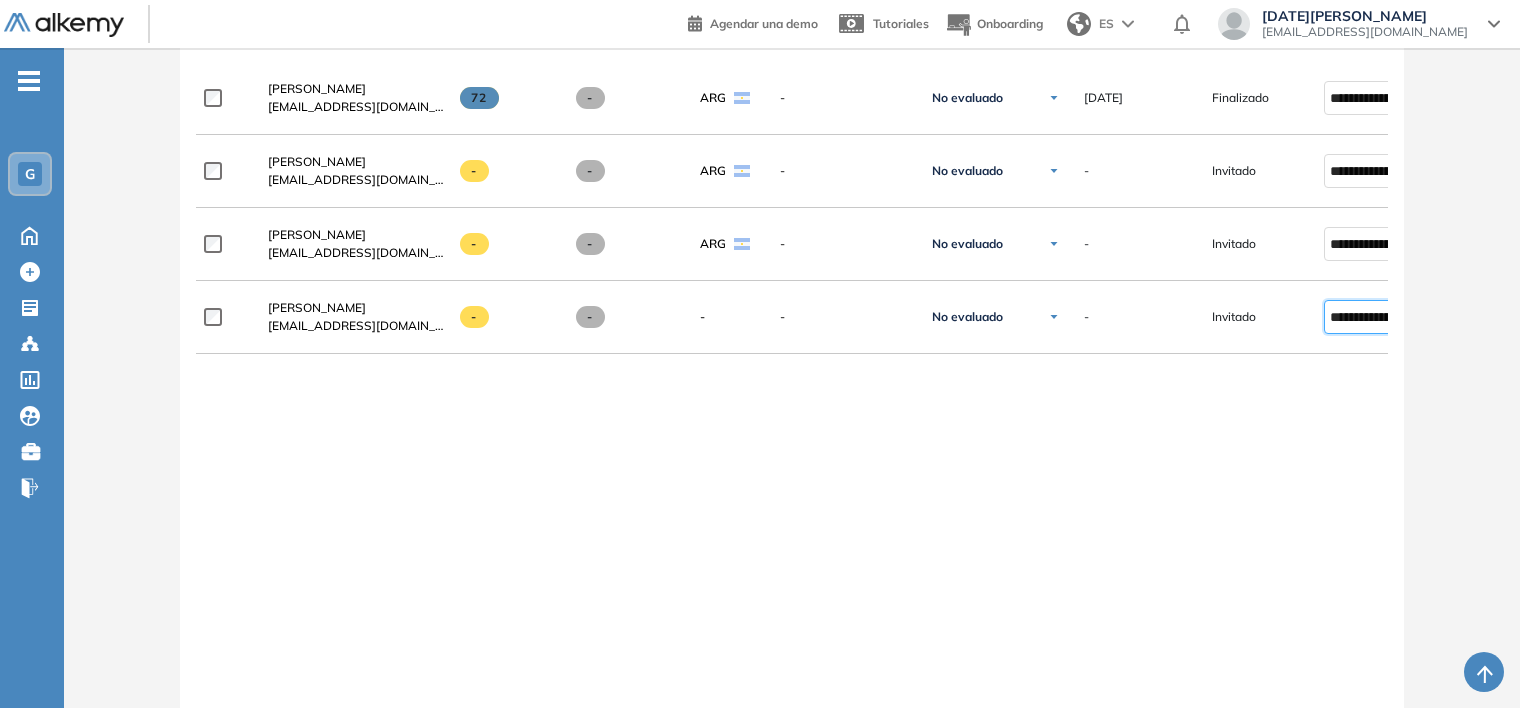type on "**********" 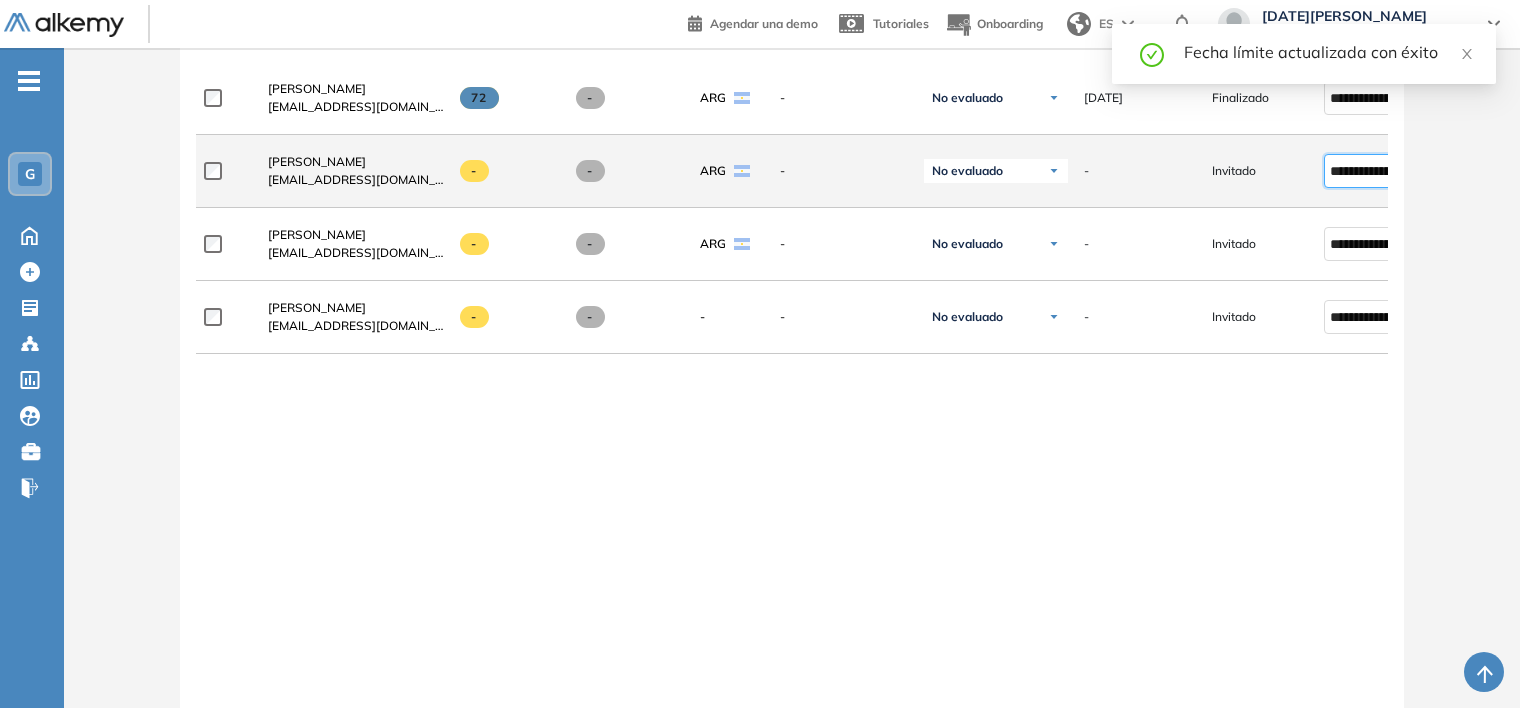 click on "**********" at bounding box center [1371, 171] 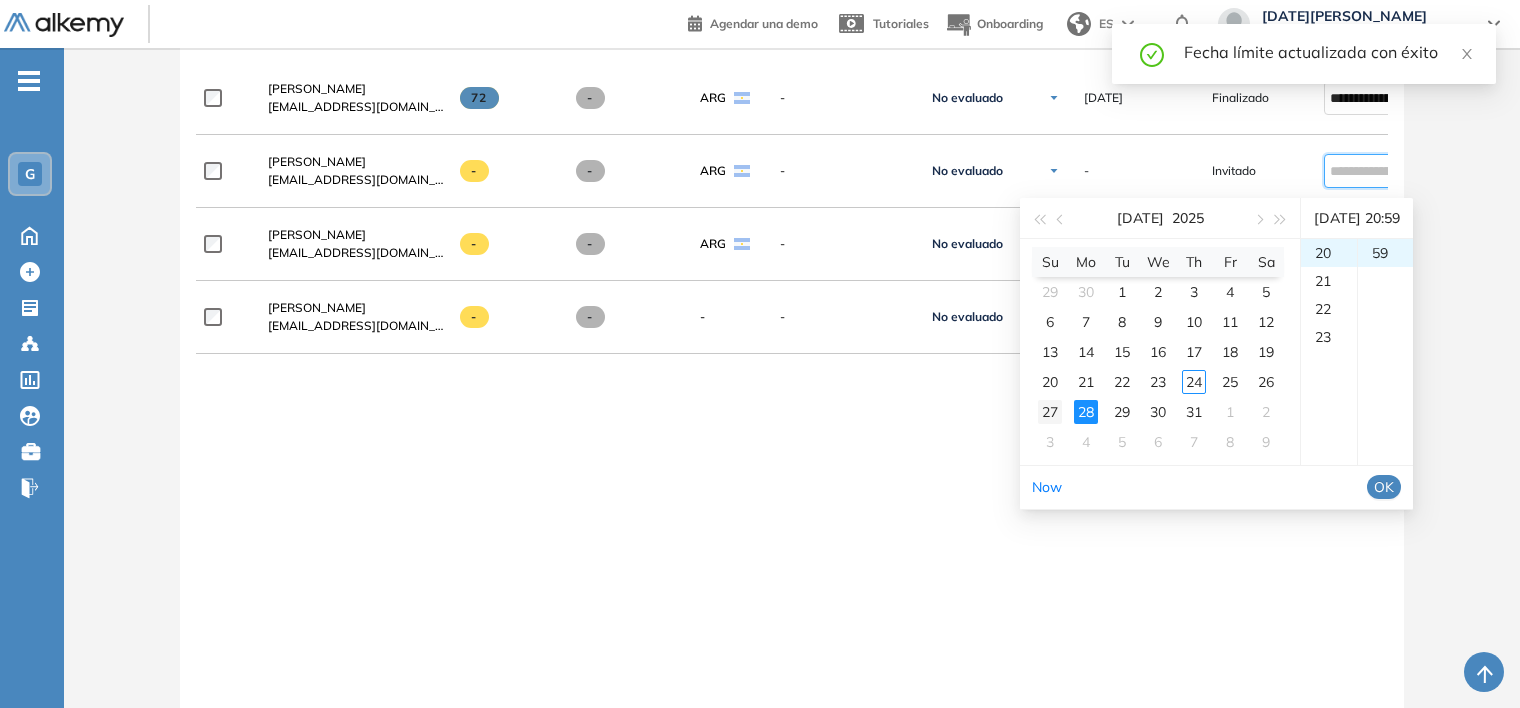 click on "27" at bounding box center [1050, 412] 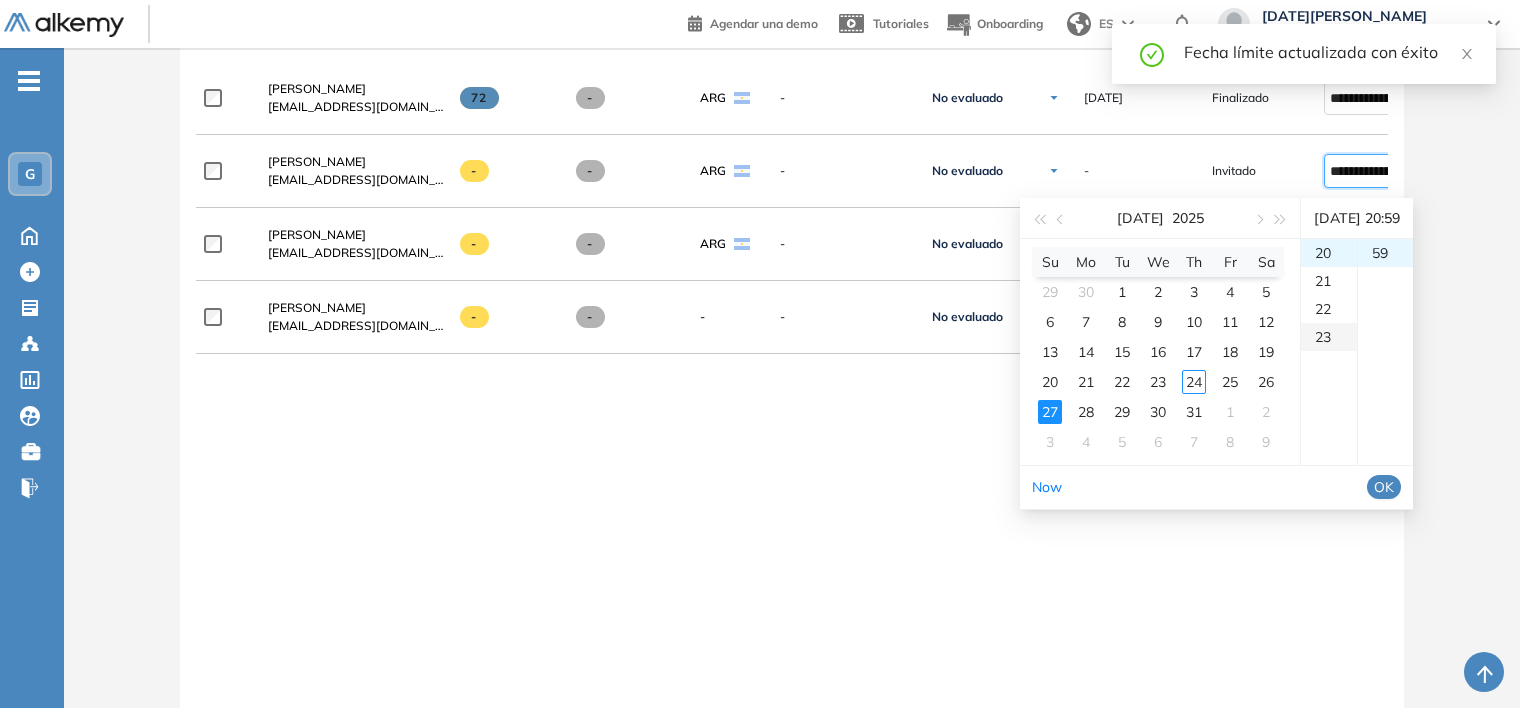 click on "23" at bounding box center [1329, 337] 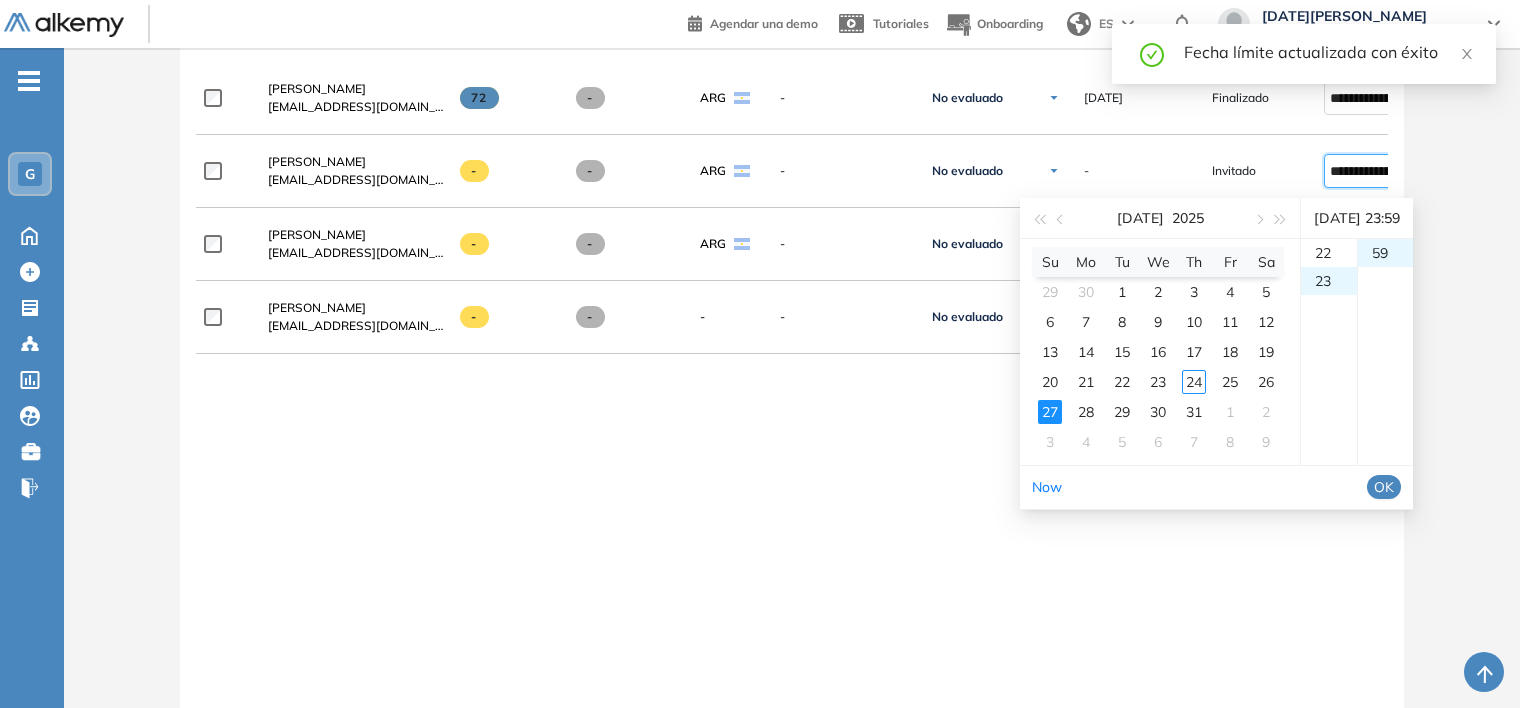 scroll, scrollTop: 644, scrollLeft: 0, axis: vertical 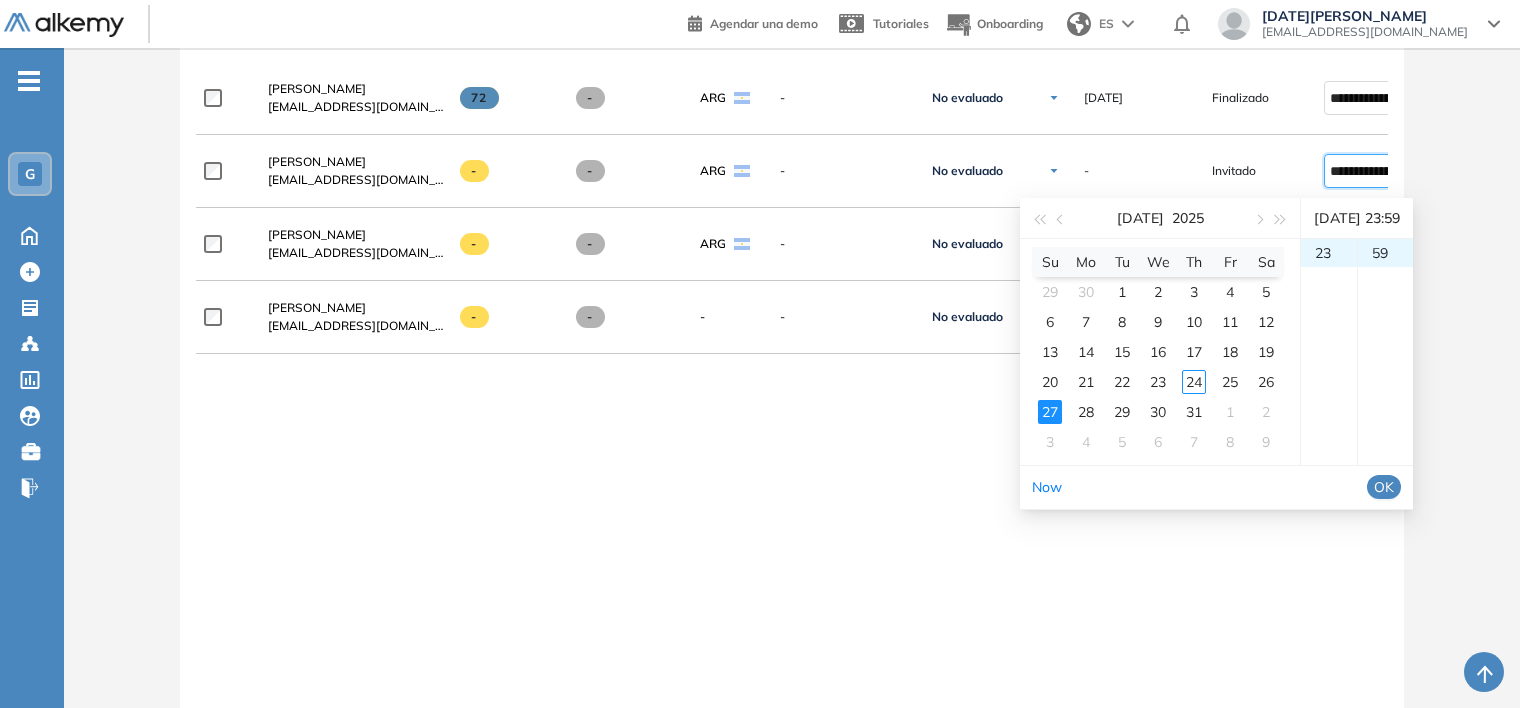 click on "OK" at bounding box center (1384, 487) 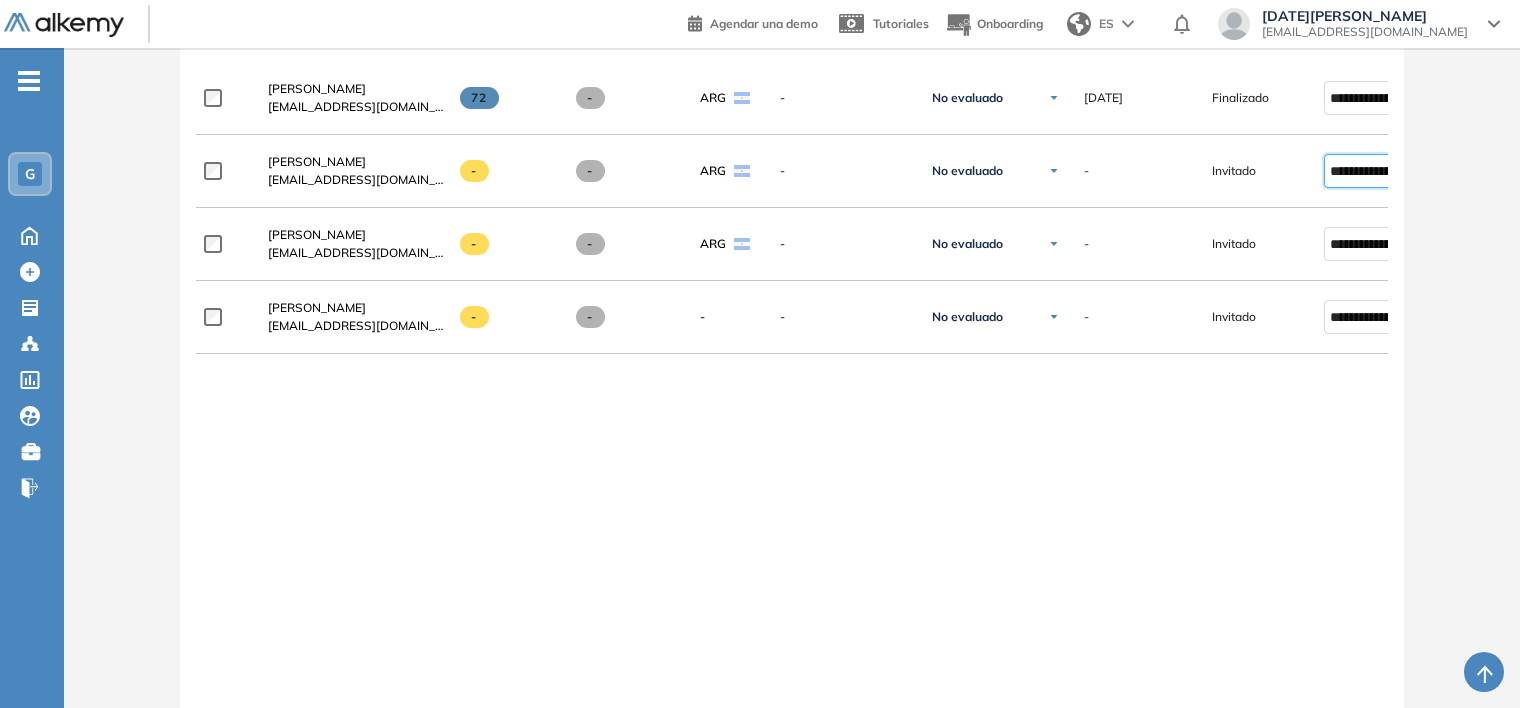 type on "**********" 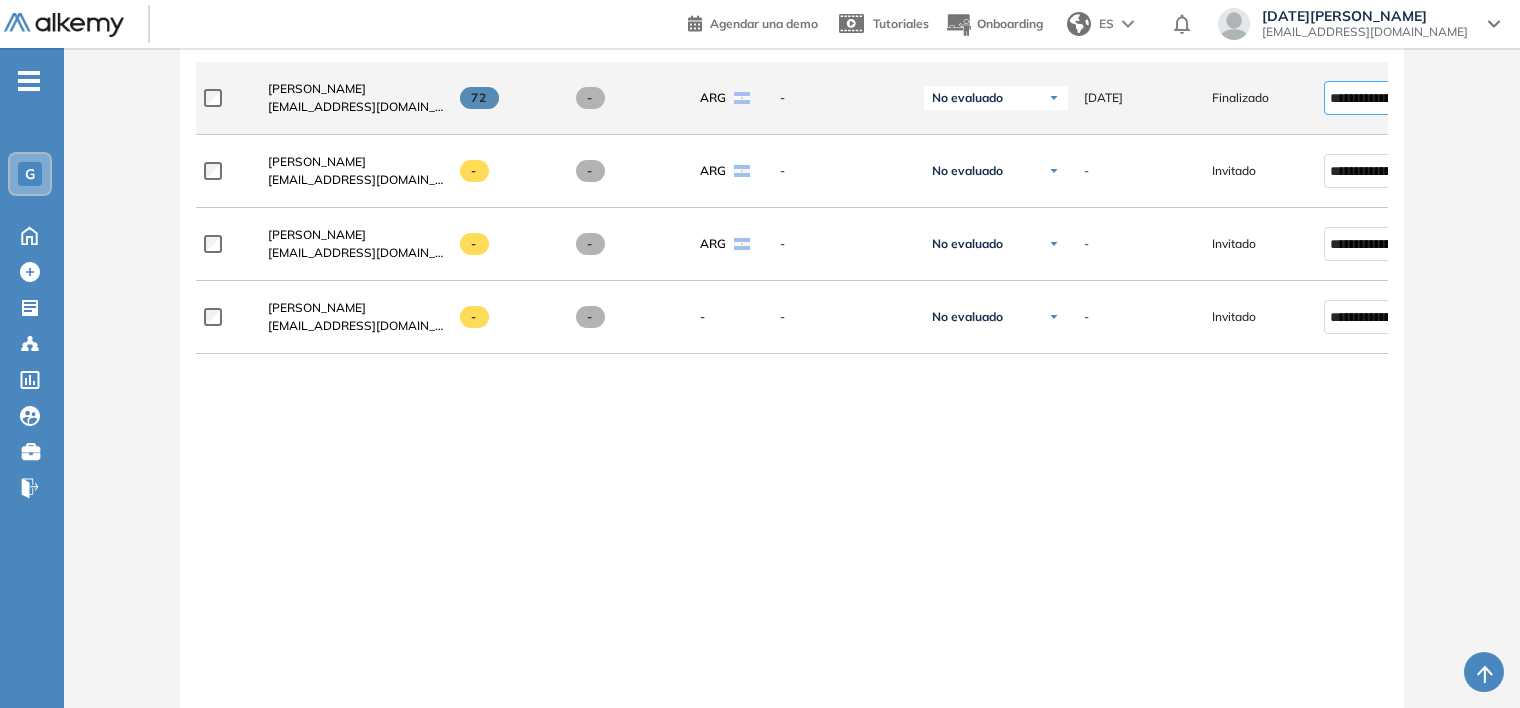 click on "**********" at bounding box center [1371, 98] 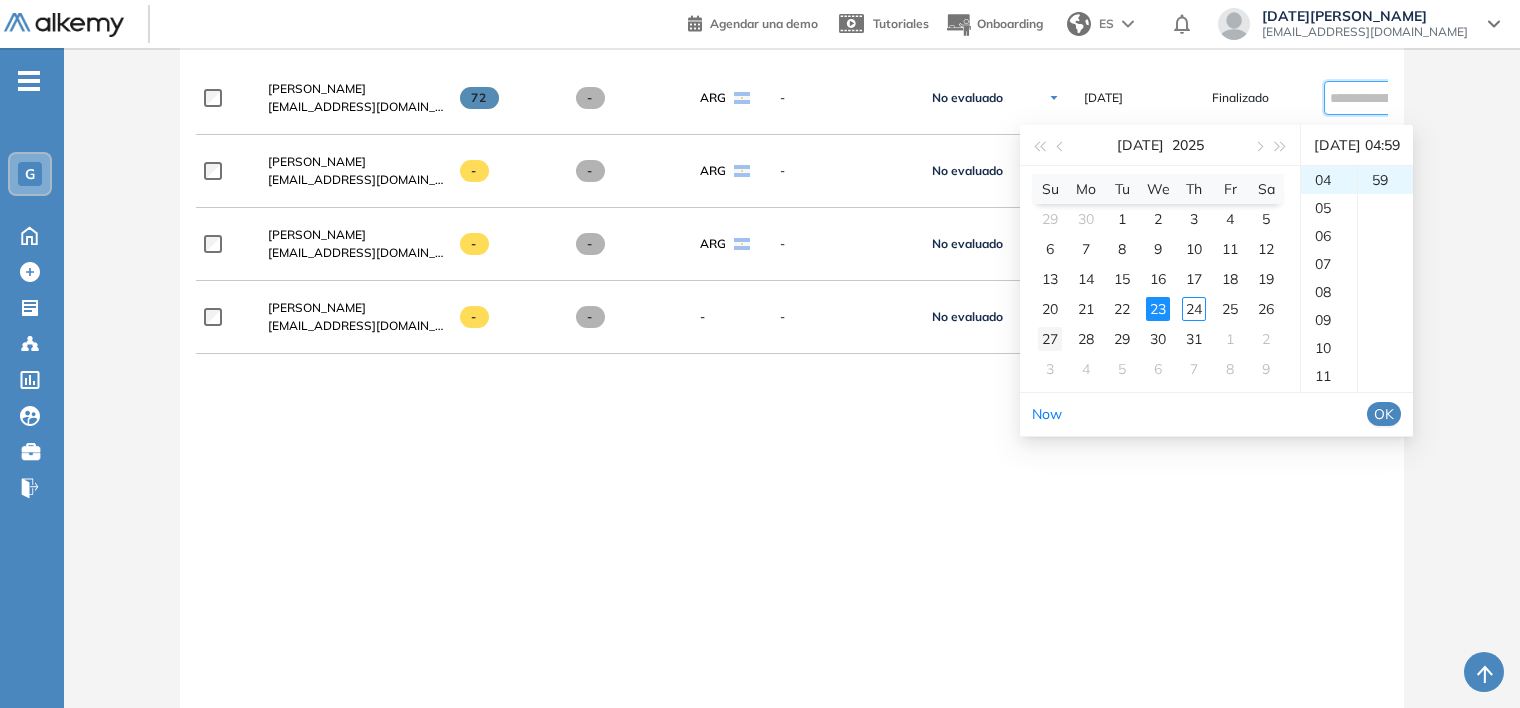 click on "27" at bounding box center (1050, 339) 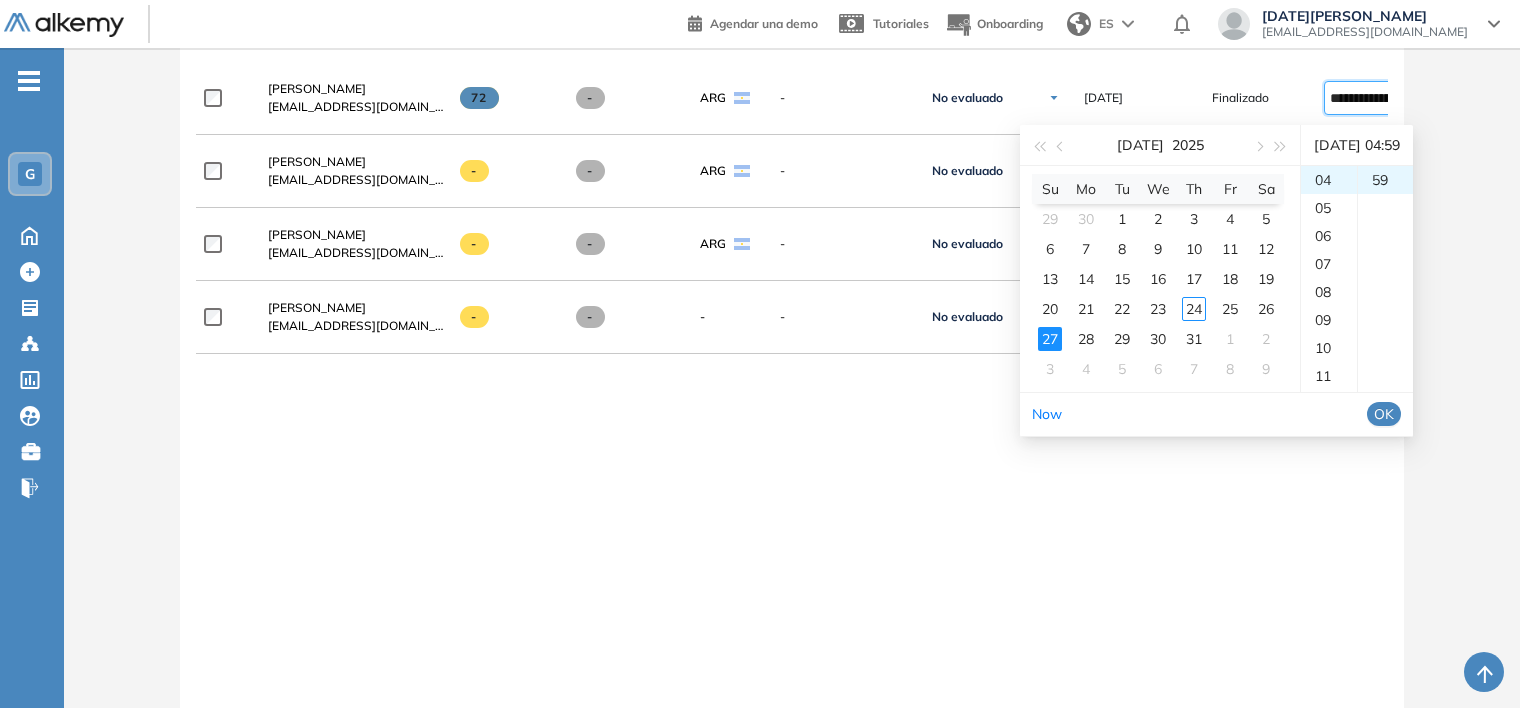 scroll, scrollTop: 644, scrollLeft: 0, axis: vertical 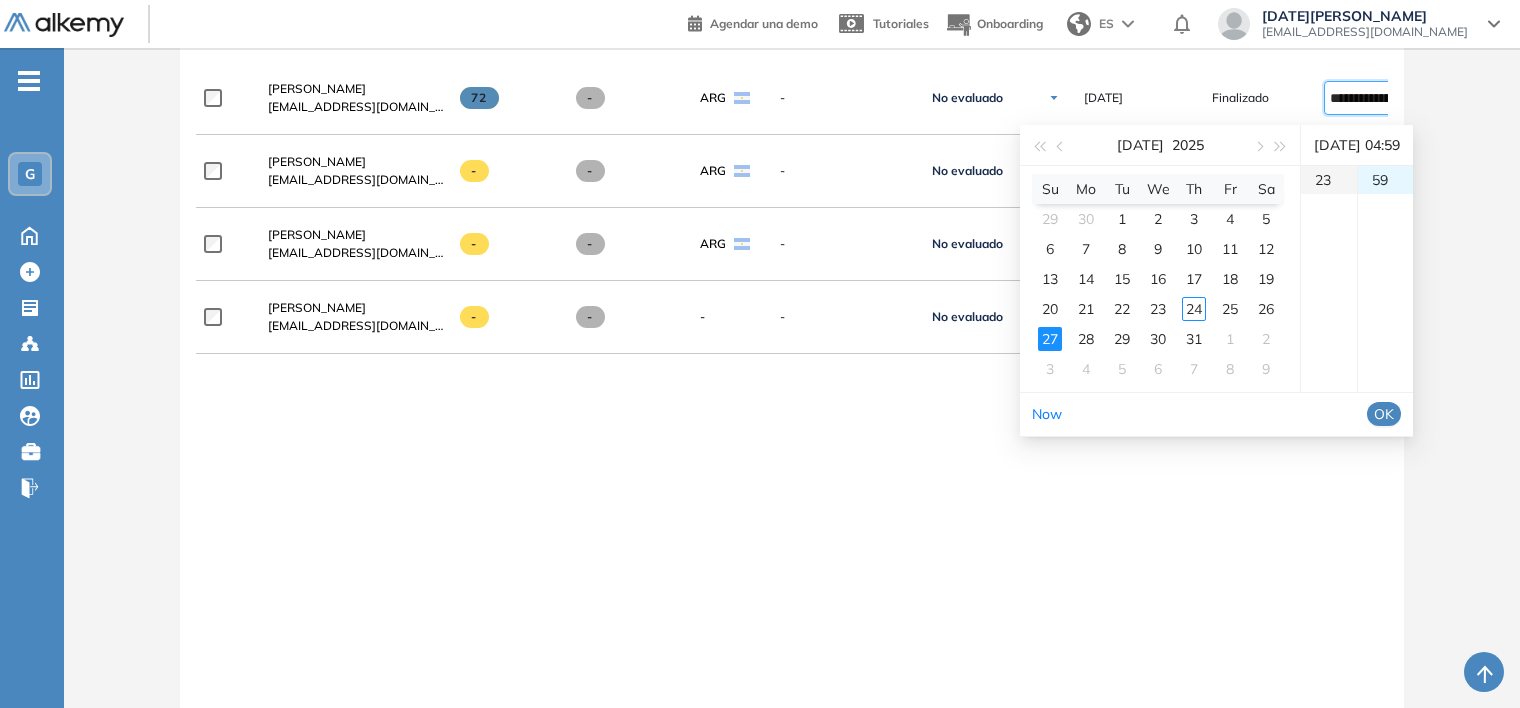 click on "23" at bounding box center (1329, 180) 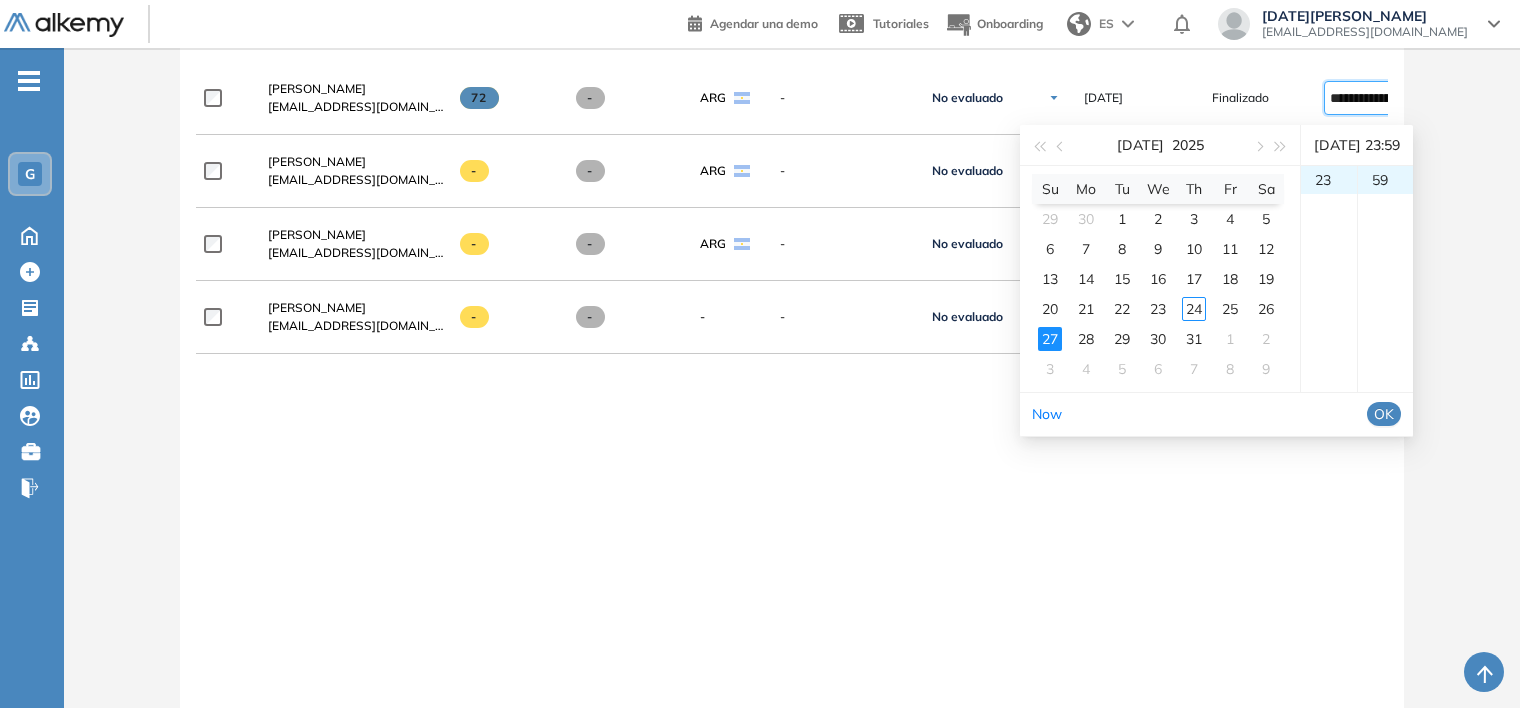 click on "OK" at bounding box center (1384, 414) 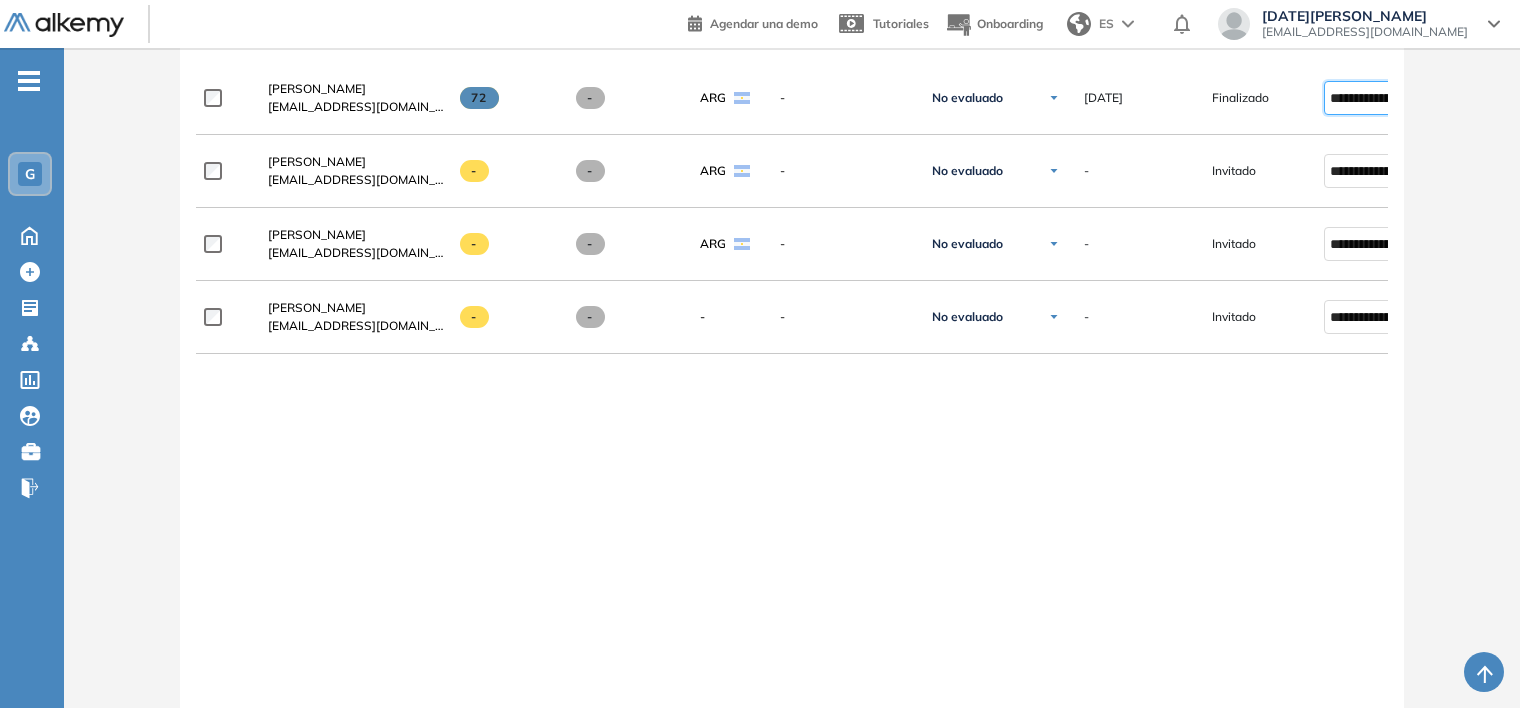 click on "**********" at bounding box center (792, 376) 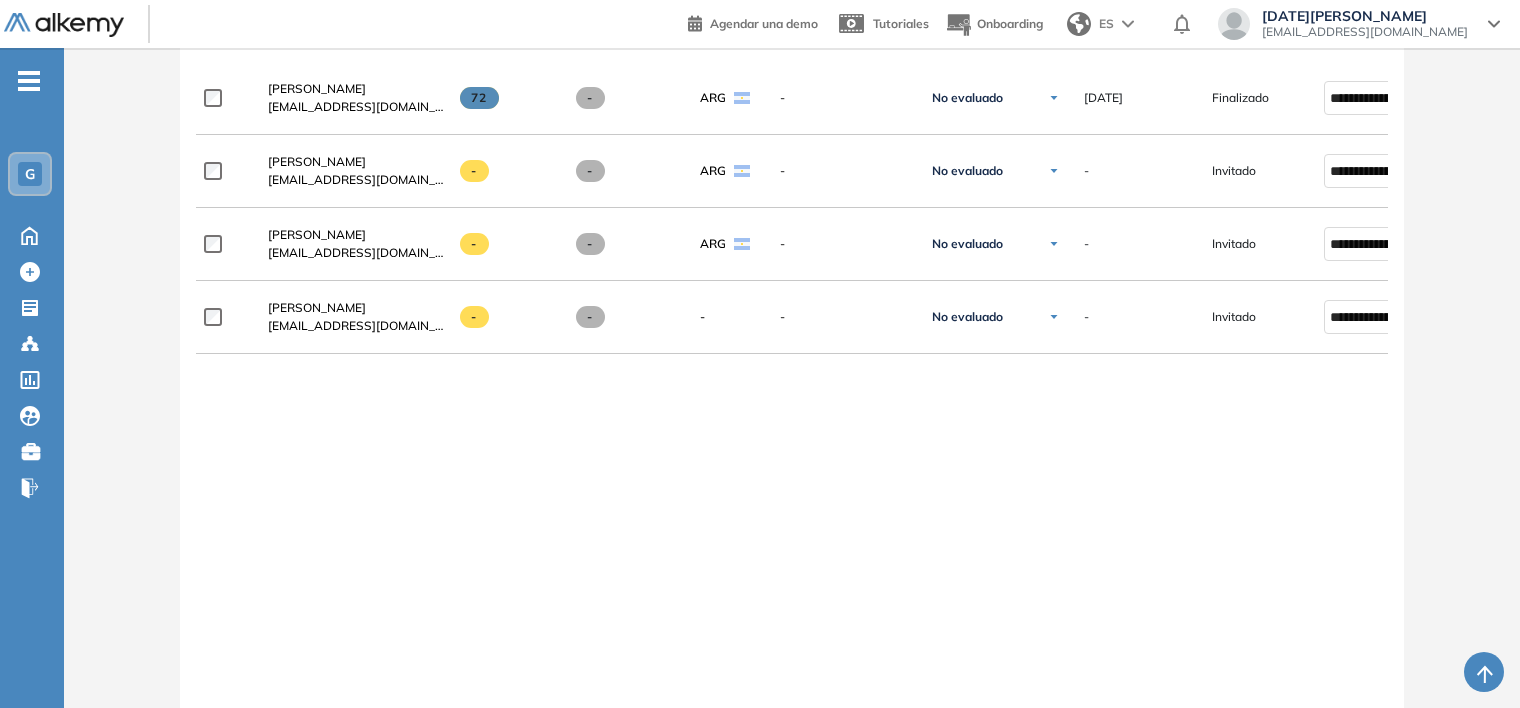 type on "**********" 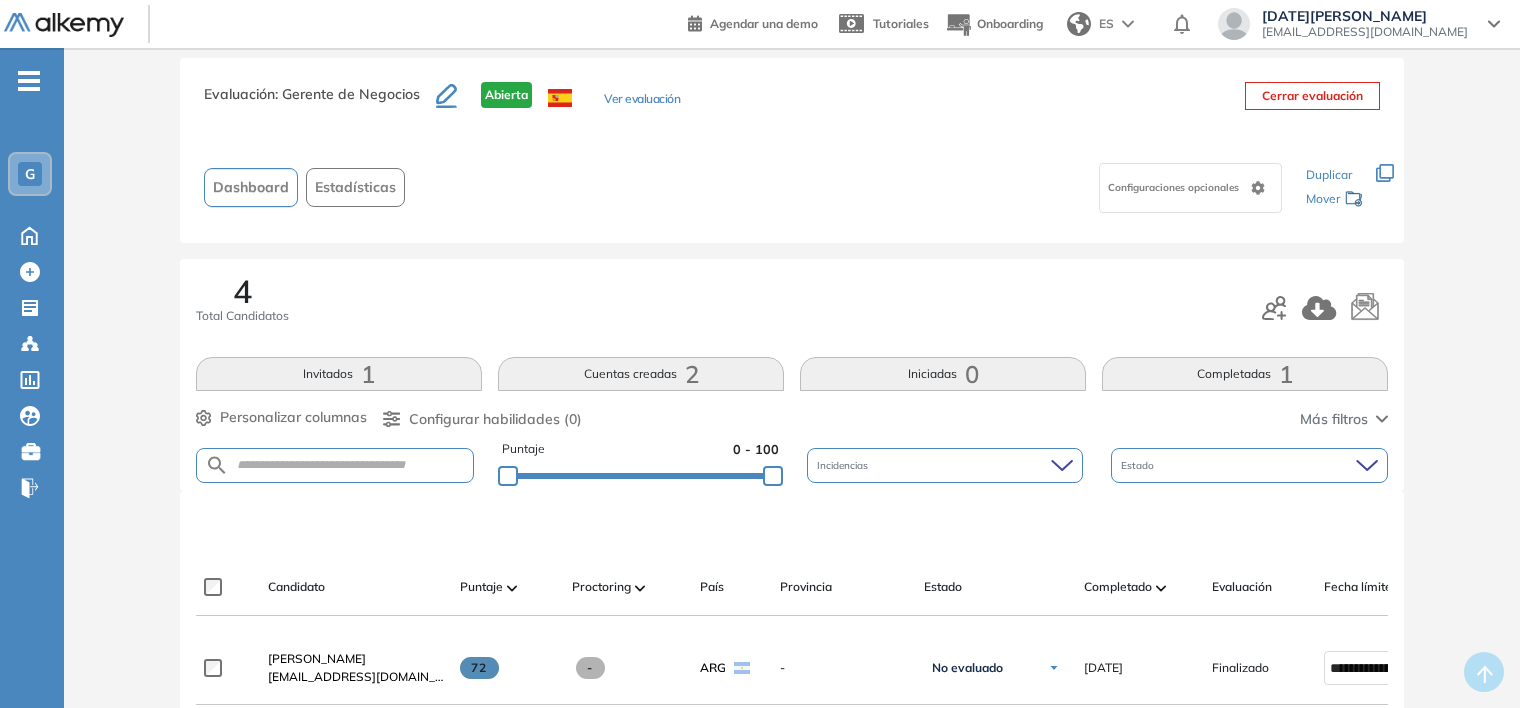scroll, scrollTop: 0, scrollLeft: 0, axis: both 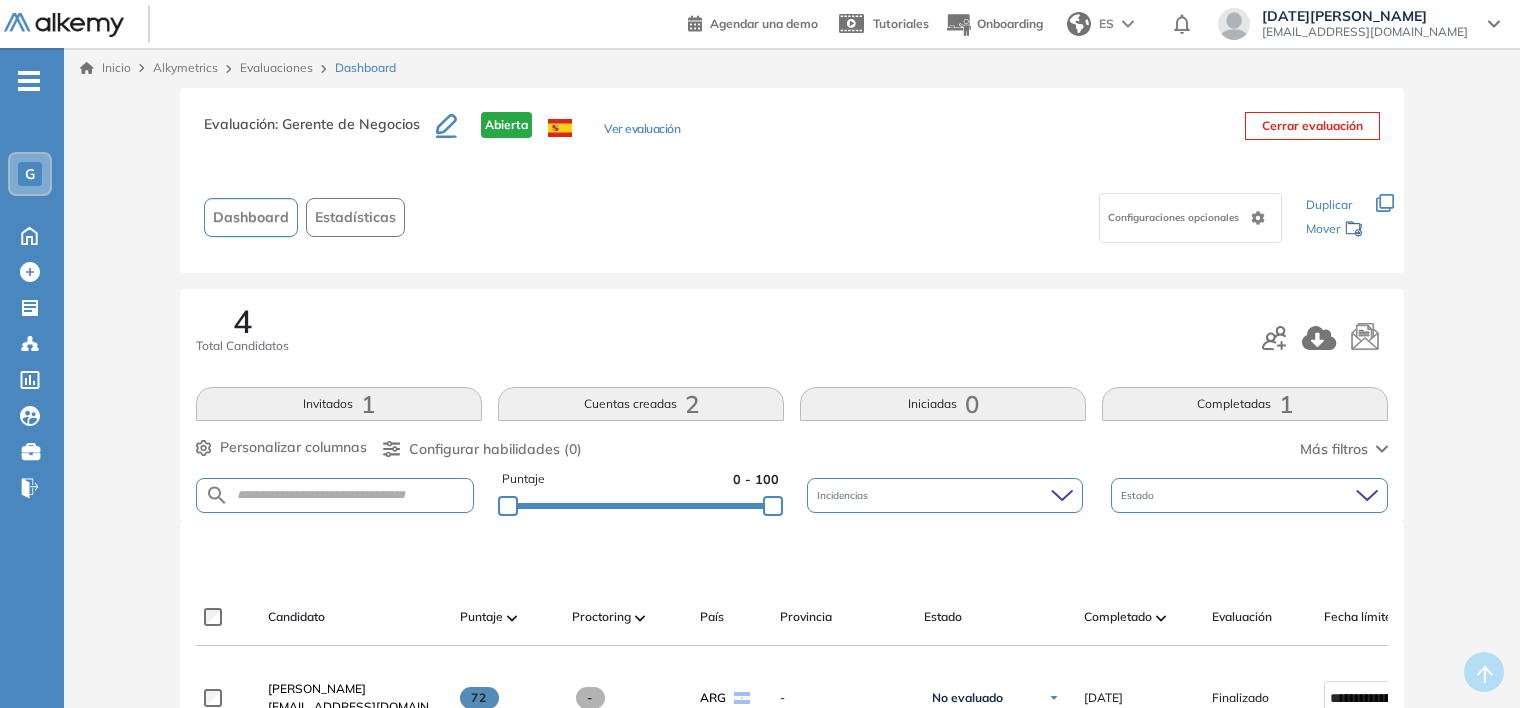 click on "Evaluaciones" at bounding box center (276, 67) 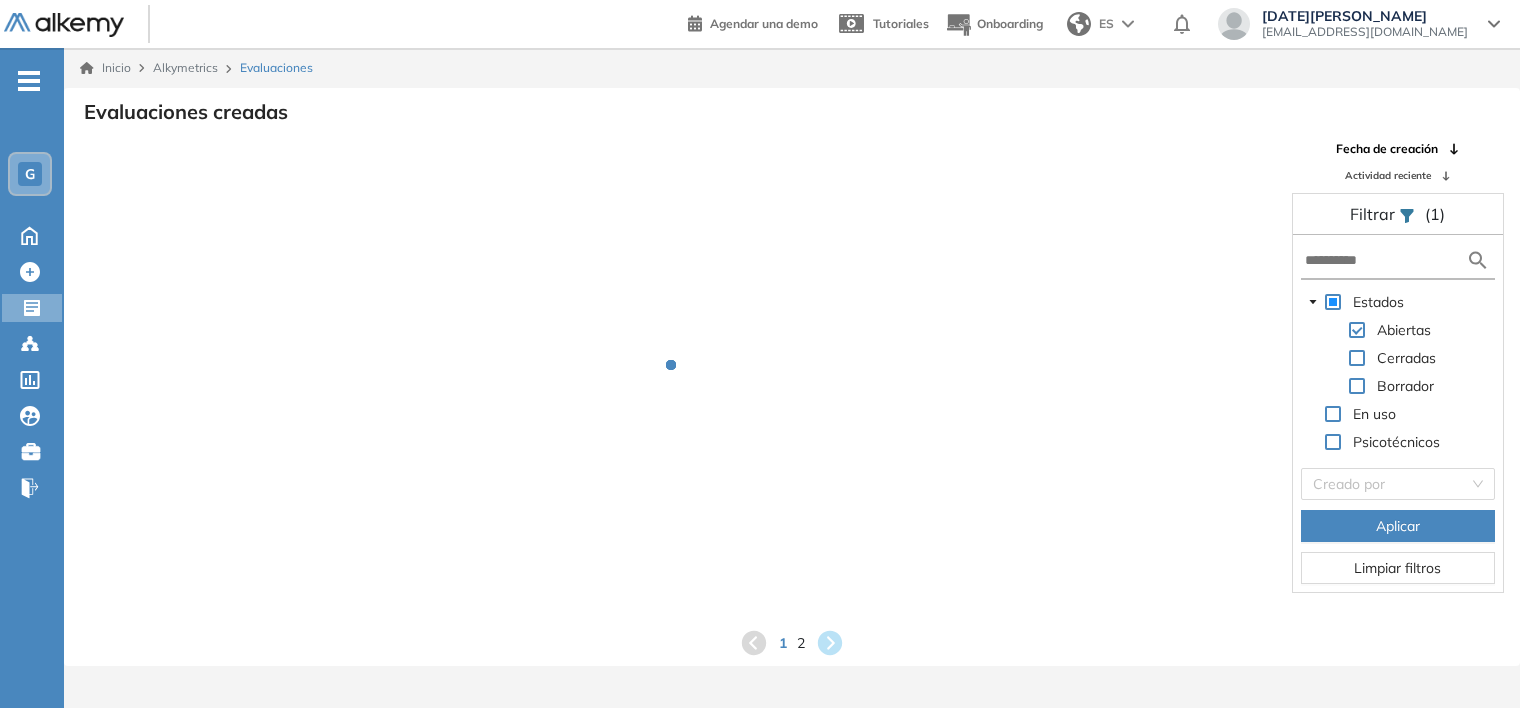 scroll, scrollTop: 0, scrollLeft: 0, axis: both 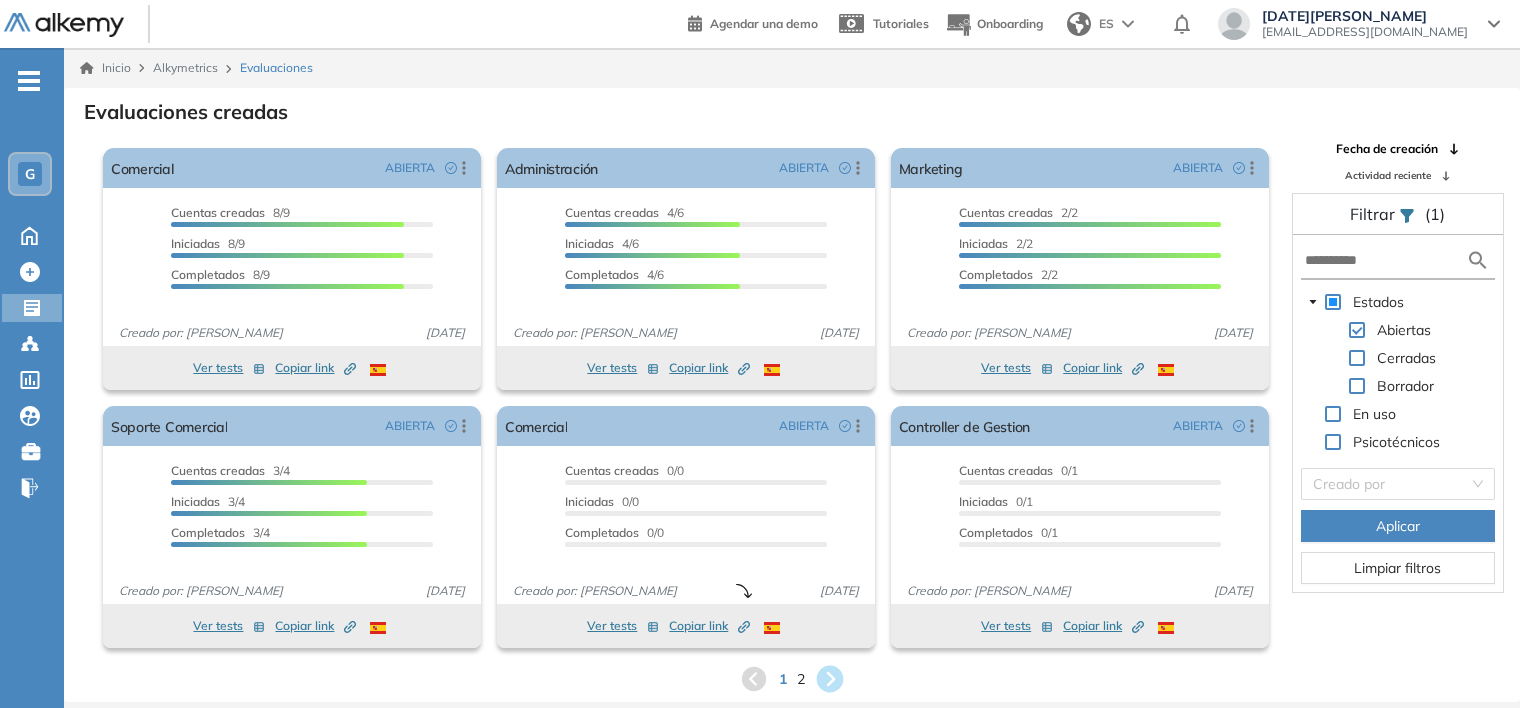 click 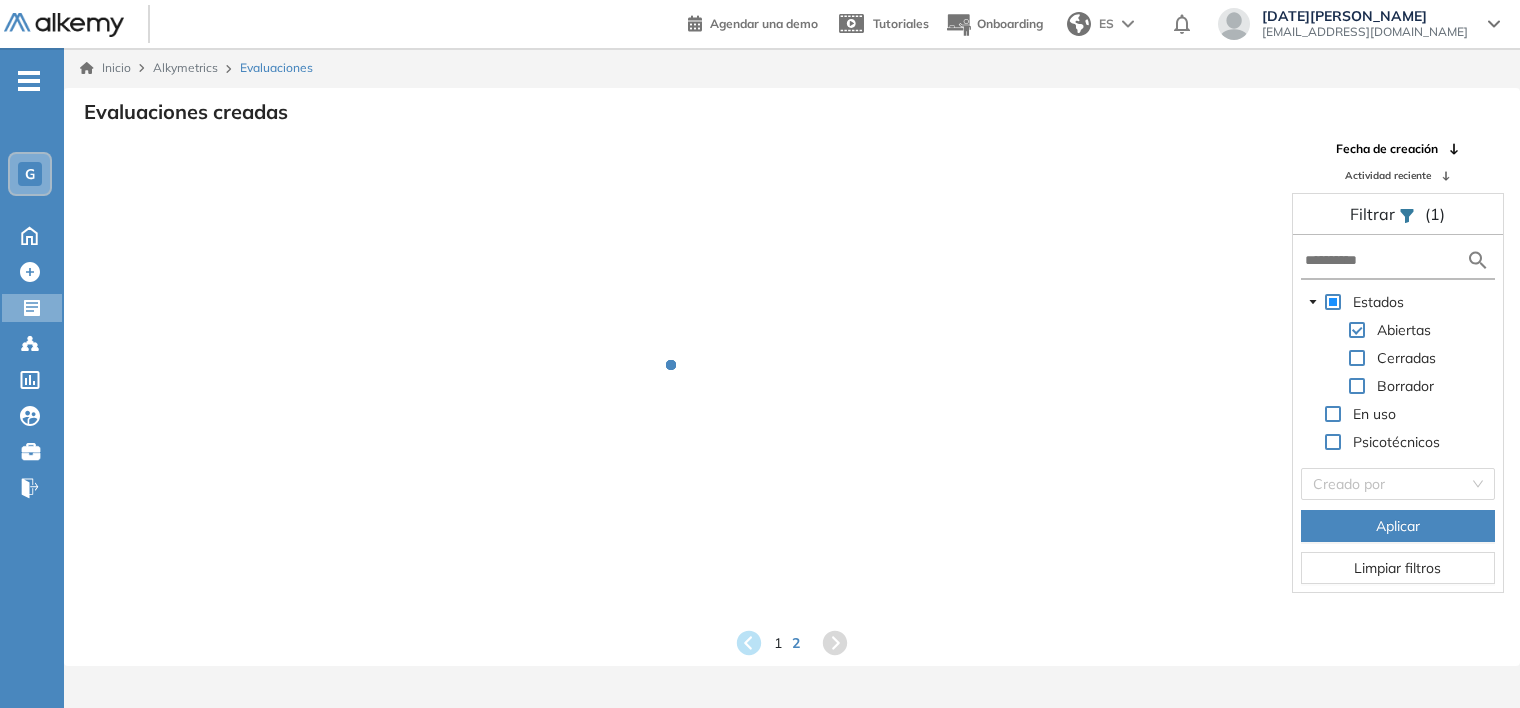 click on "Inicio Alkymetrics Evaluaciones Evaluaciones creadas Fecha de creación   Actividad reciente   Filtrar (1) Estados Abiertas Cerradas Borrador En uso Psicotécnicos Creado por Aplicar Limpiar filtros 1 2" at bounding box center (792, 402) 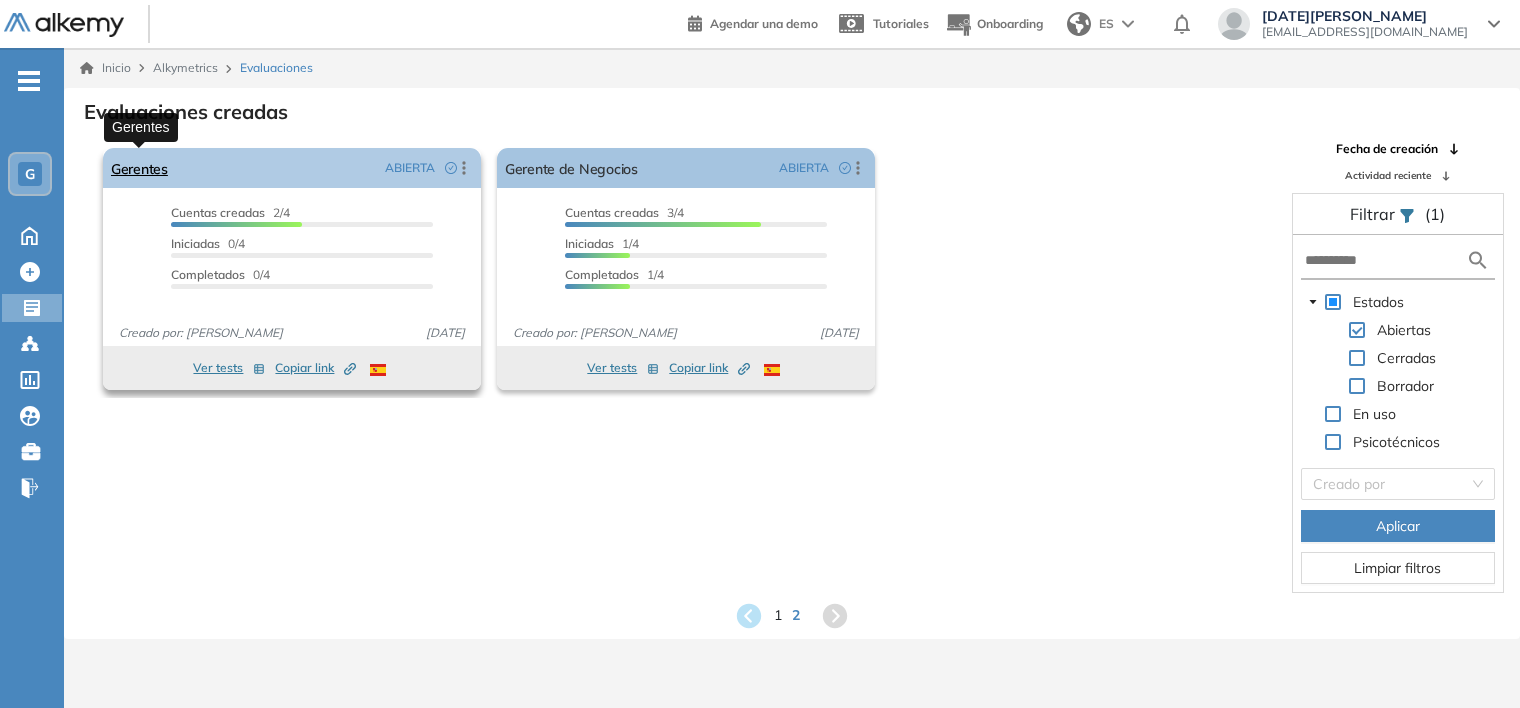 click on "Gerentes" at bounding box center (139, 168) 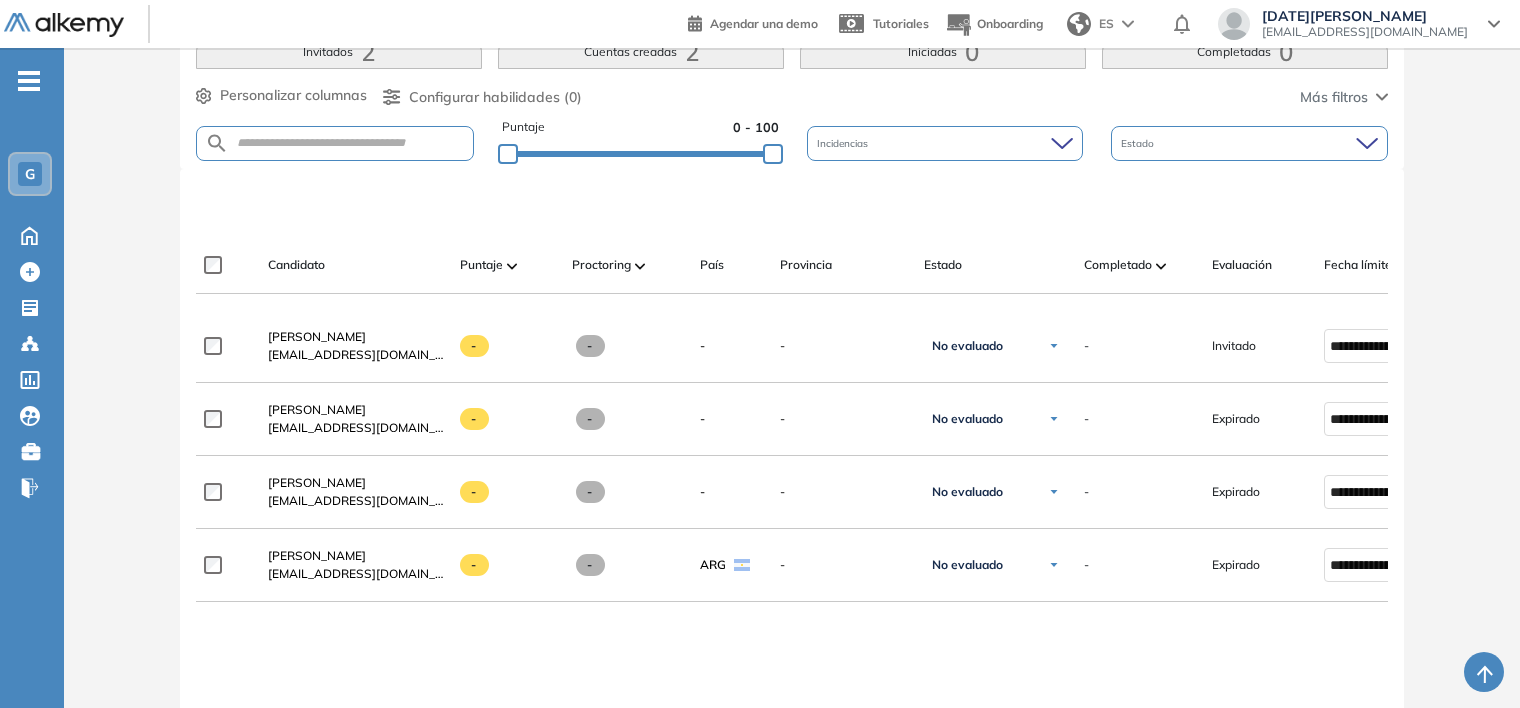 scroll, scrollTop: 400, scrollLeft: 0, axis: vertical 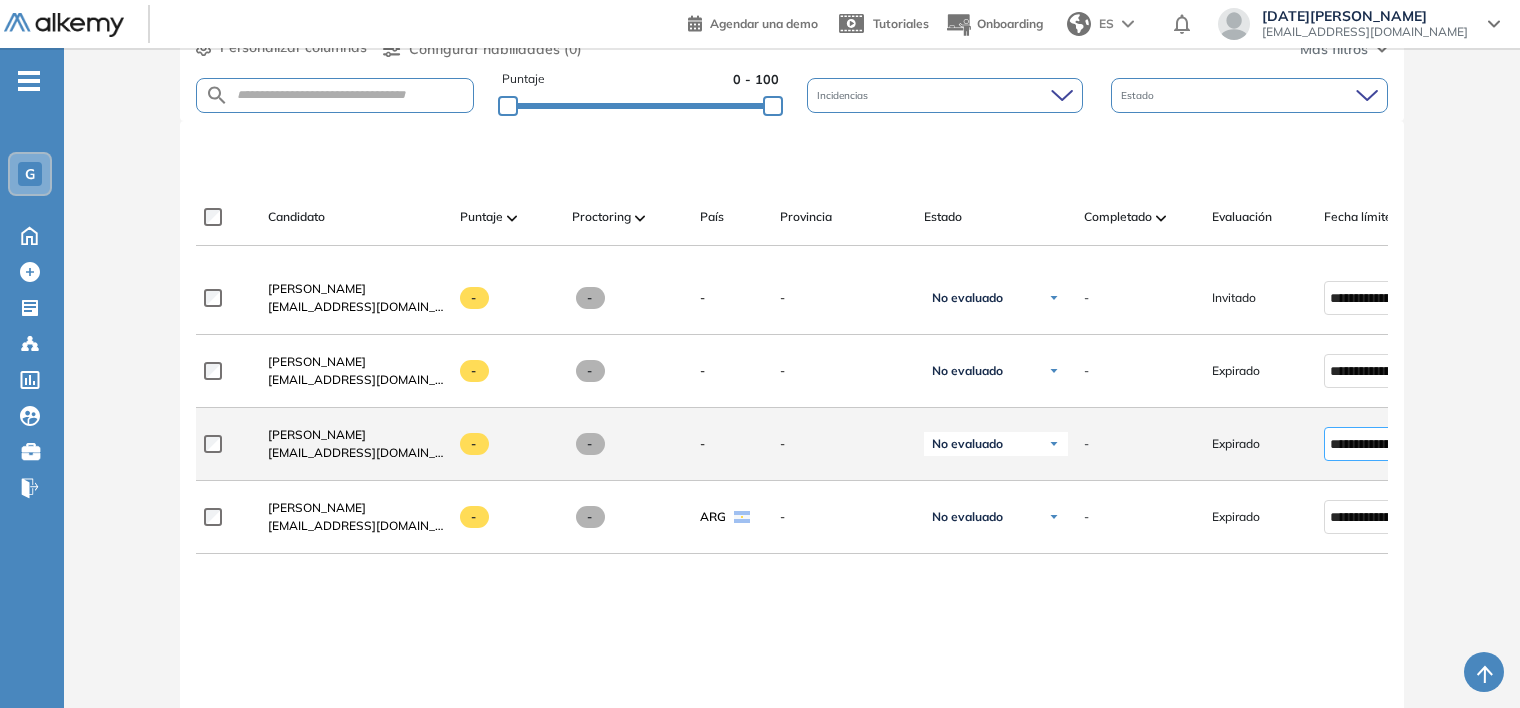 click on "**********" at bounding box center (1371, 444) 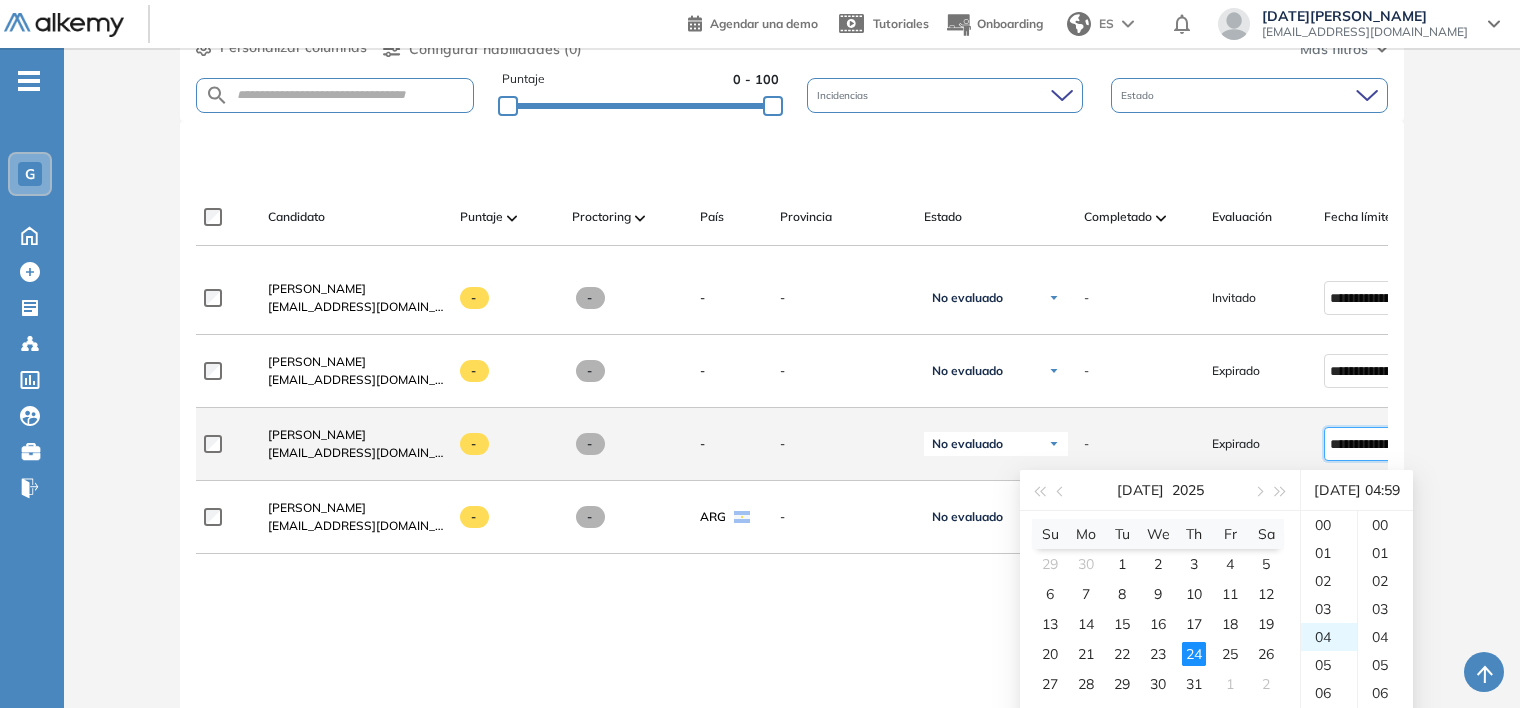 scroll, scrollTop: 112, scrollLeft: 0, axis: vertical 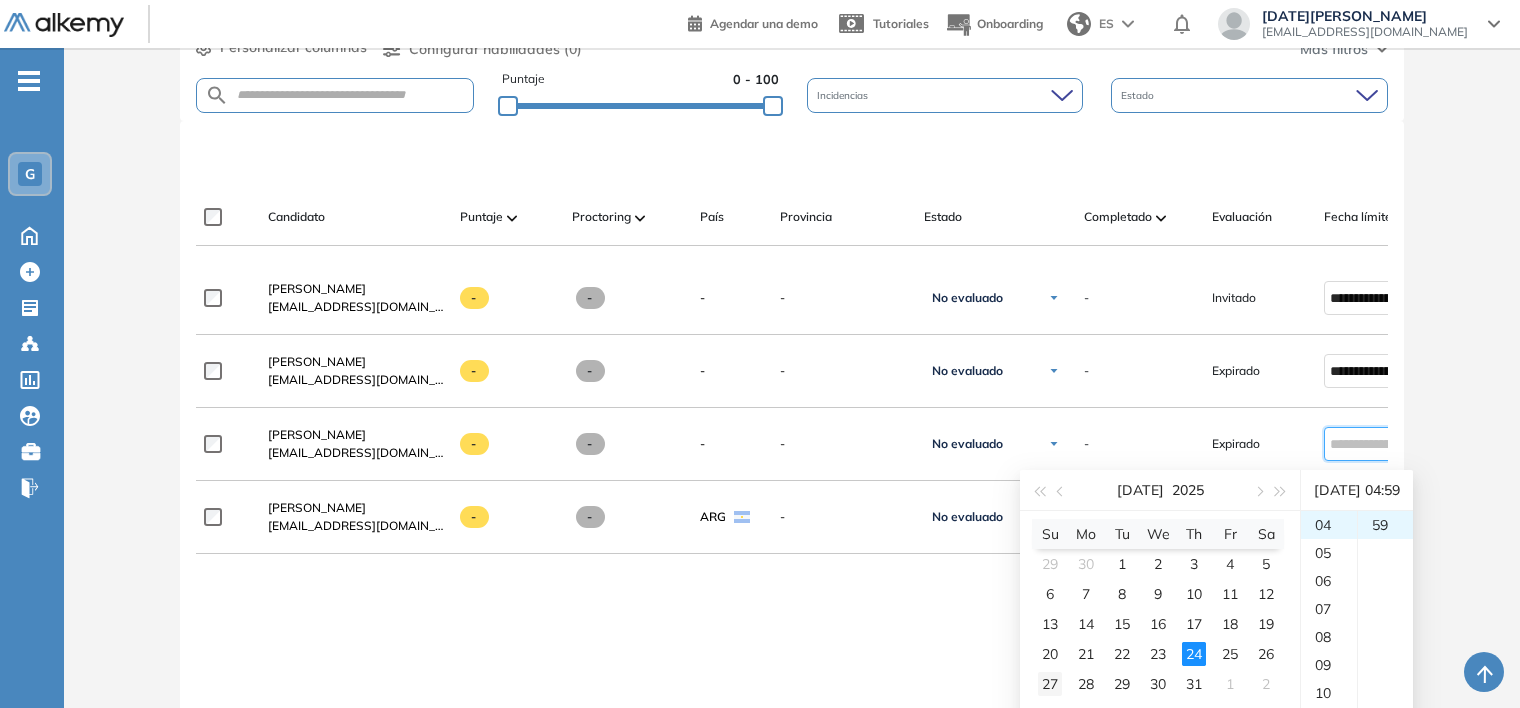 click on "27" at bounding box center [1050, 684] 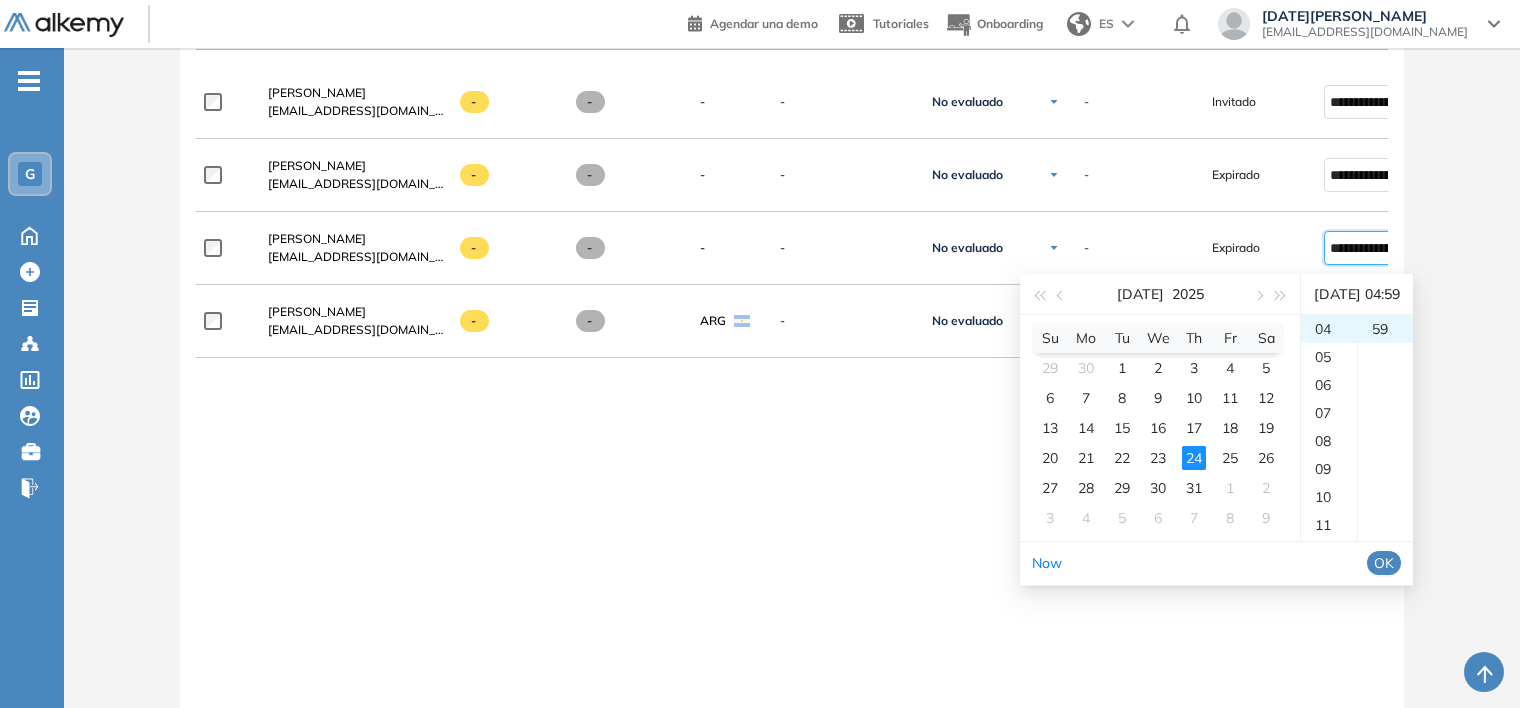 scroll, scrollTop: 600, scrollLeft: 0, axis: vertical 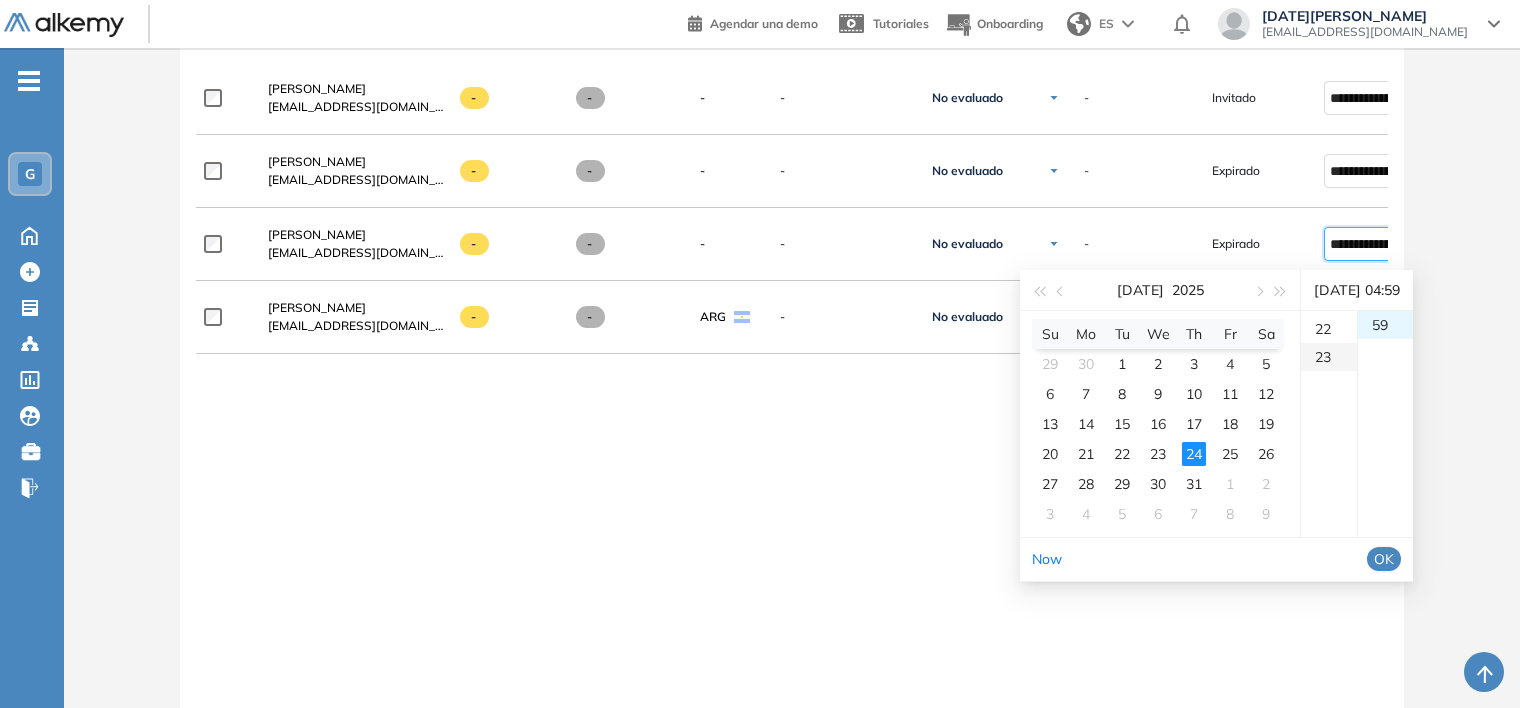 click on "23" at bounding box center [1329, 357] 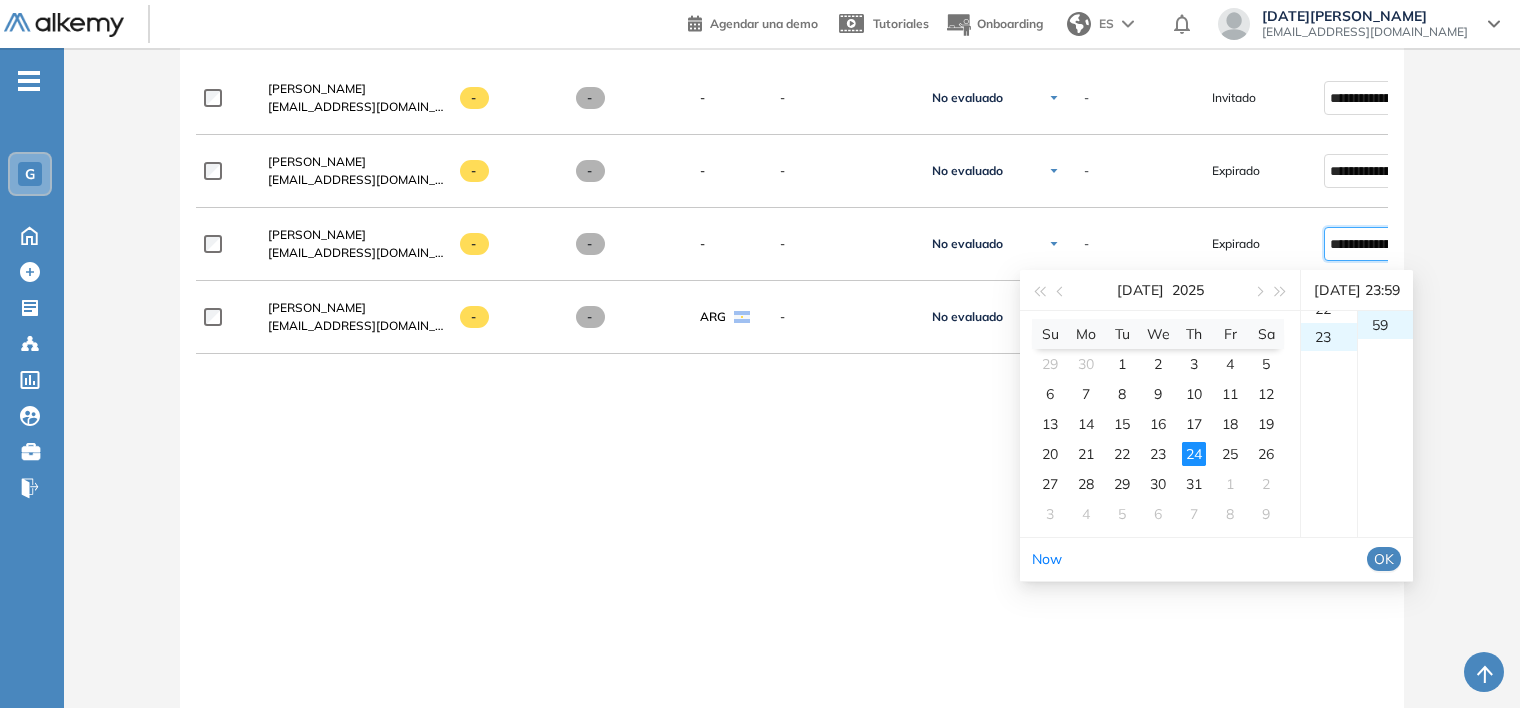 scroll, scrollTop: 644, scrollLeft: 0, axis: vertical 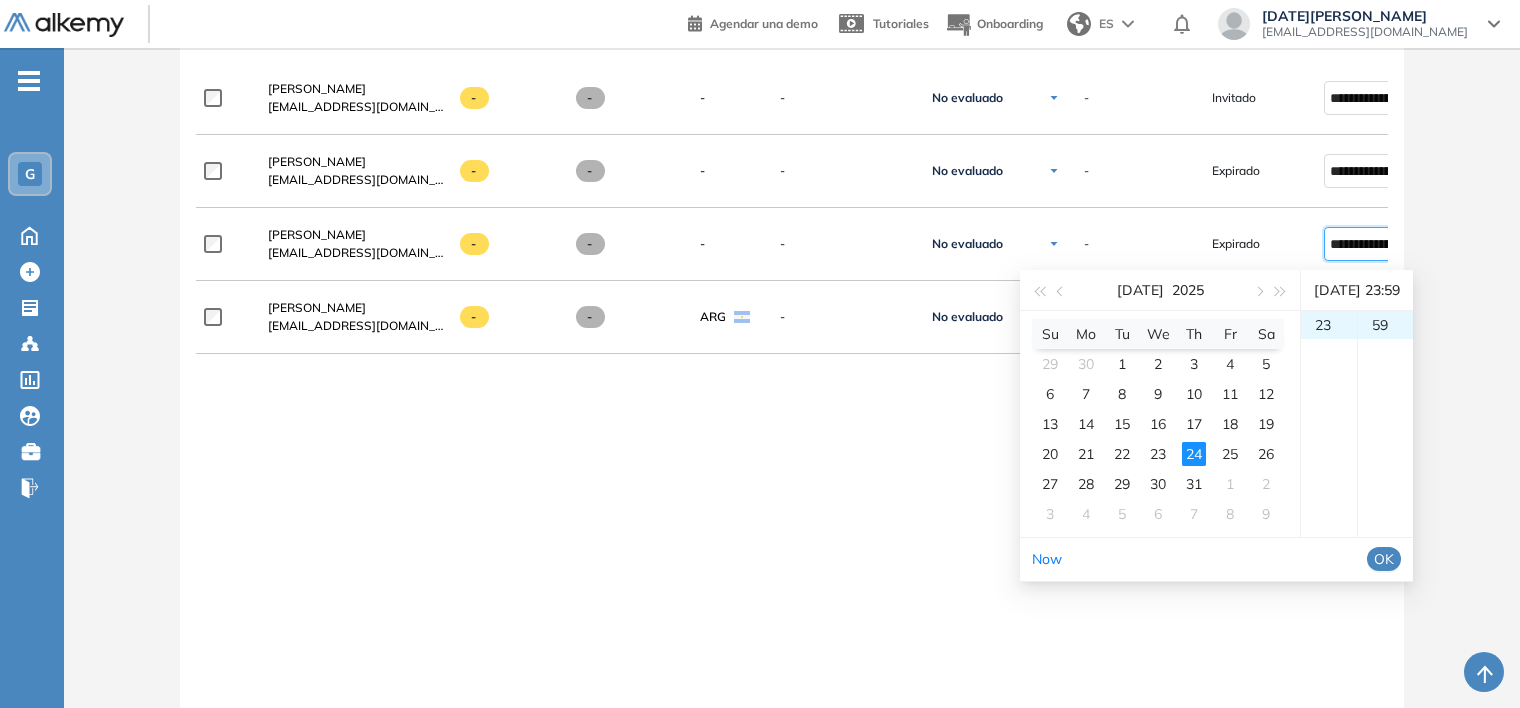 click on "OK" at bounding box center [1384, 559] 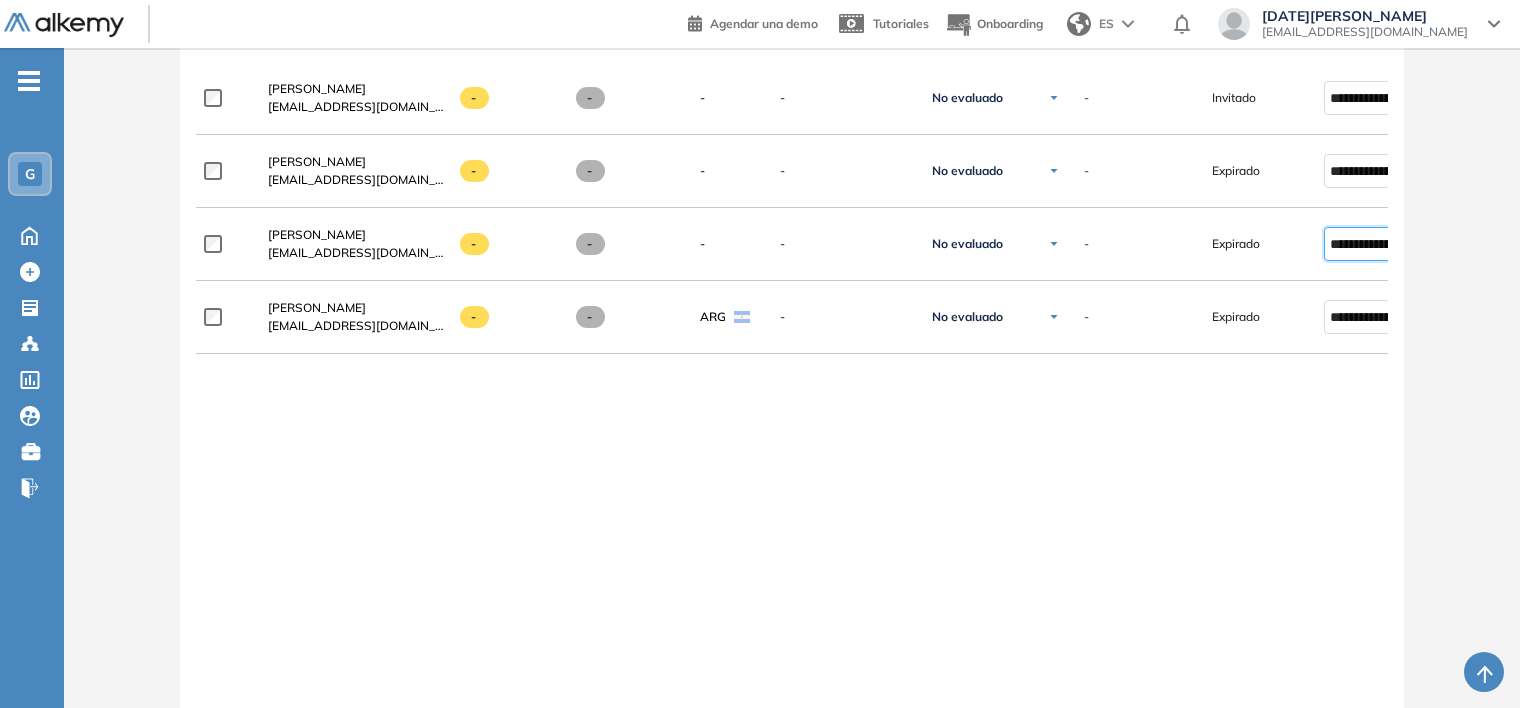 type on "**********" 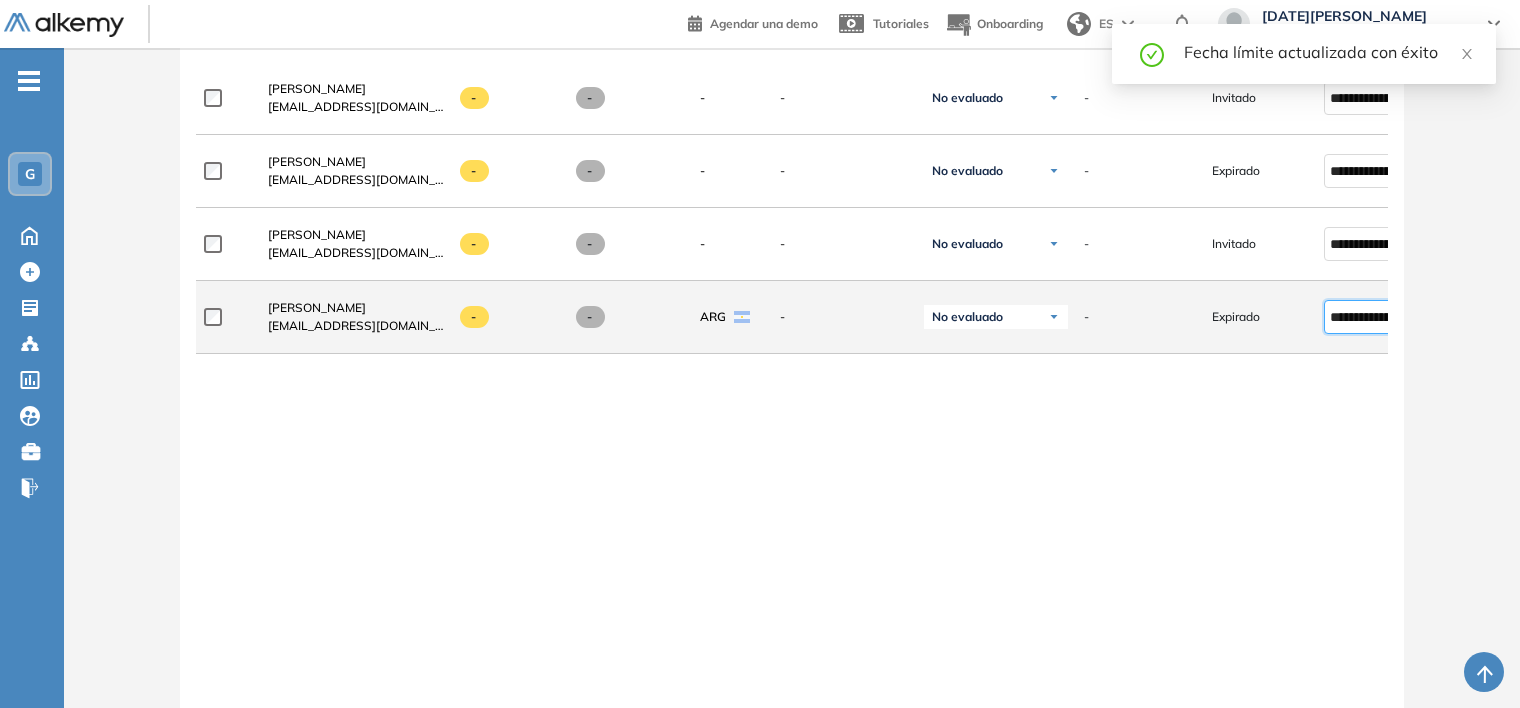 click on "**********" at bounding box center (1371, 317) 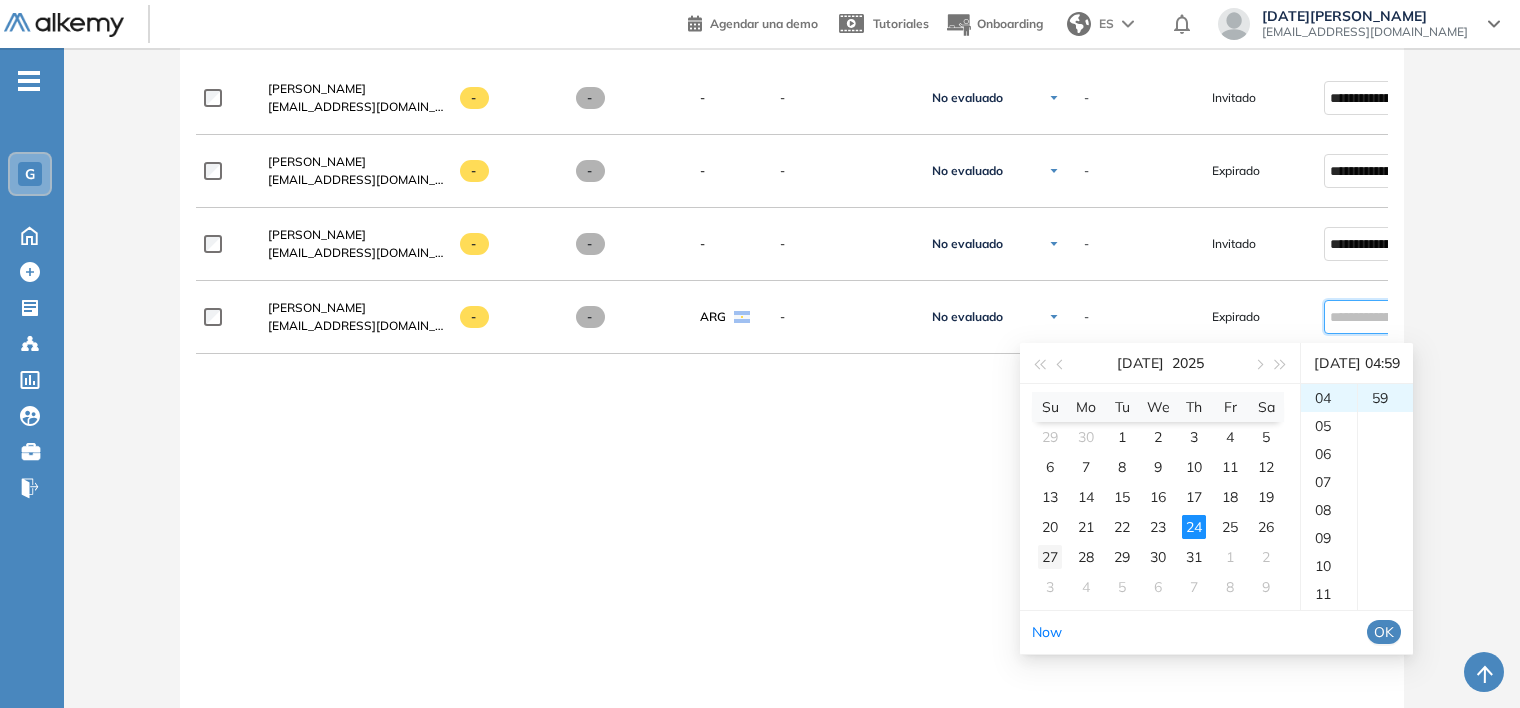 click on "27" at bounding box center [1050, 557] 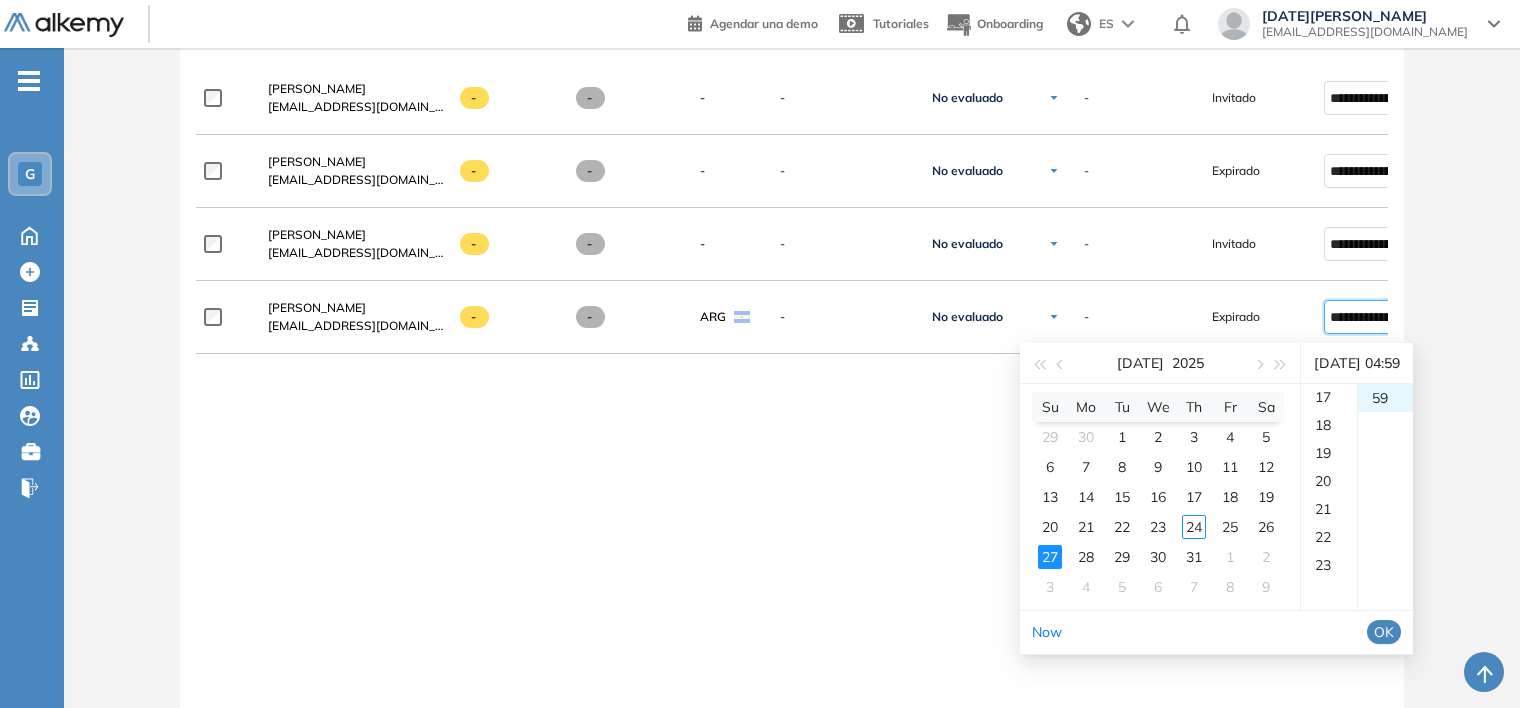 scroll, scrollTop: 644, scrollLeft: 0, axis: vertical 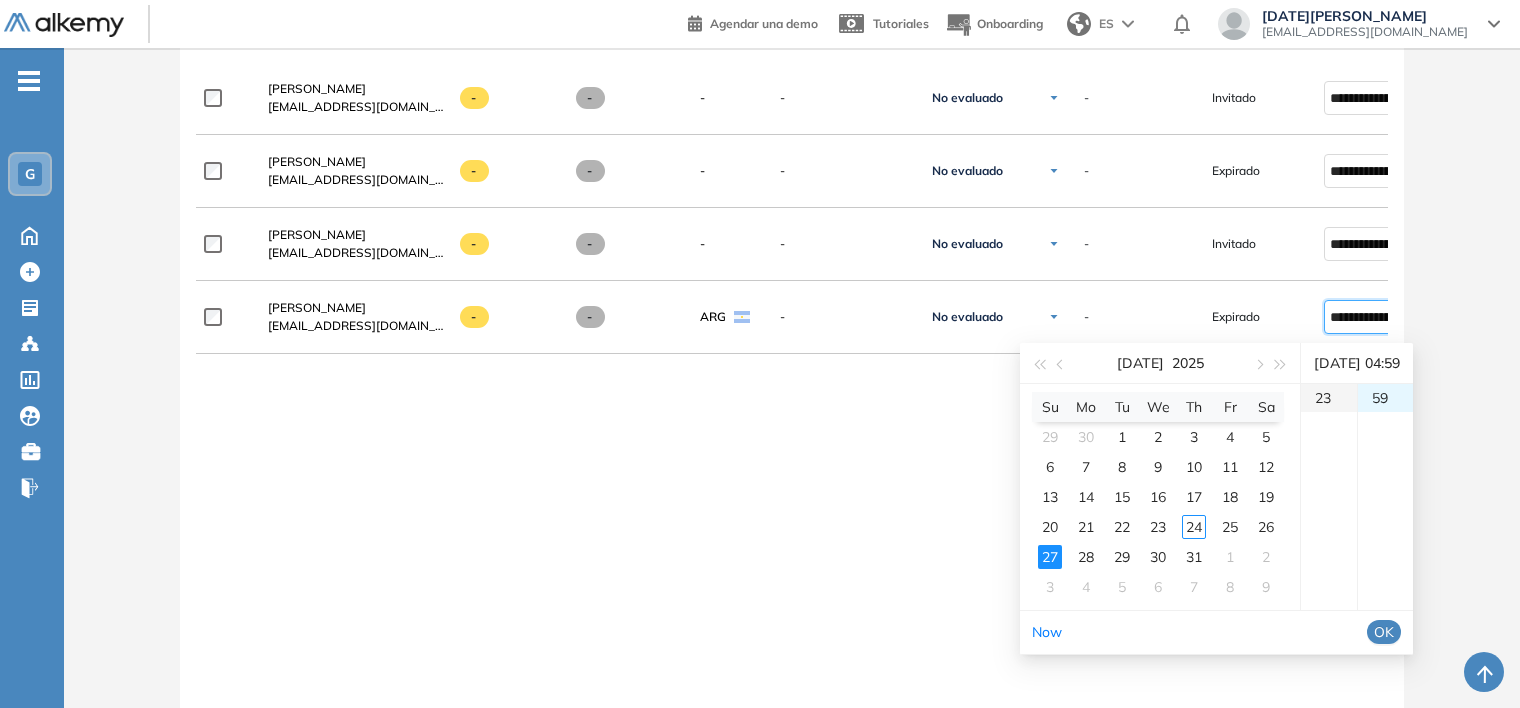 click on "23" at bounding box center [1329, 398] 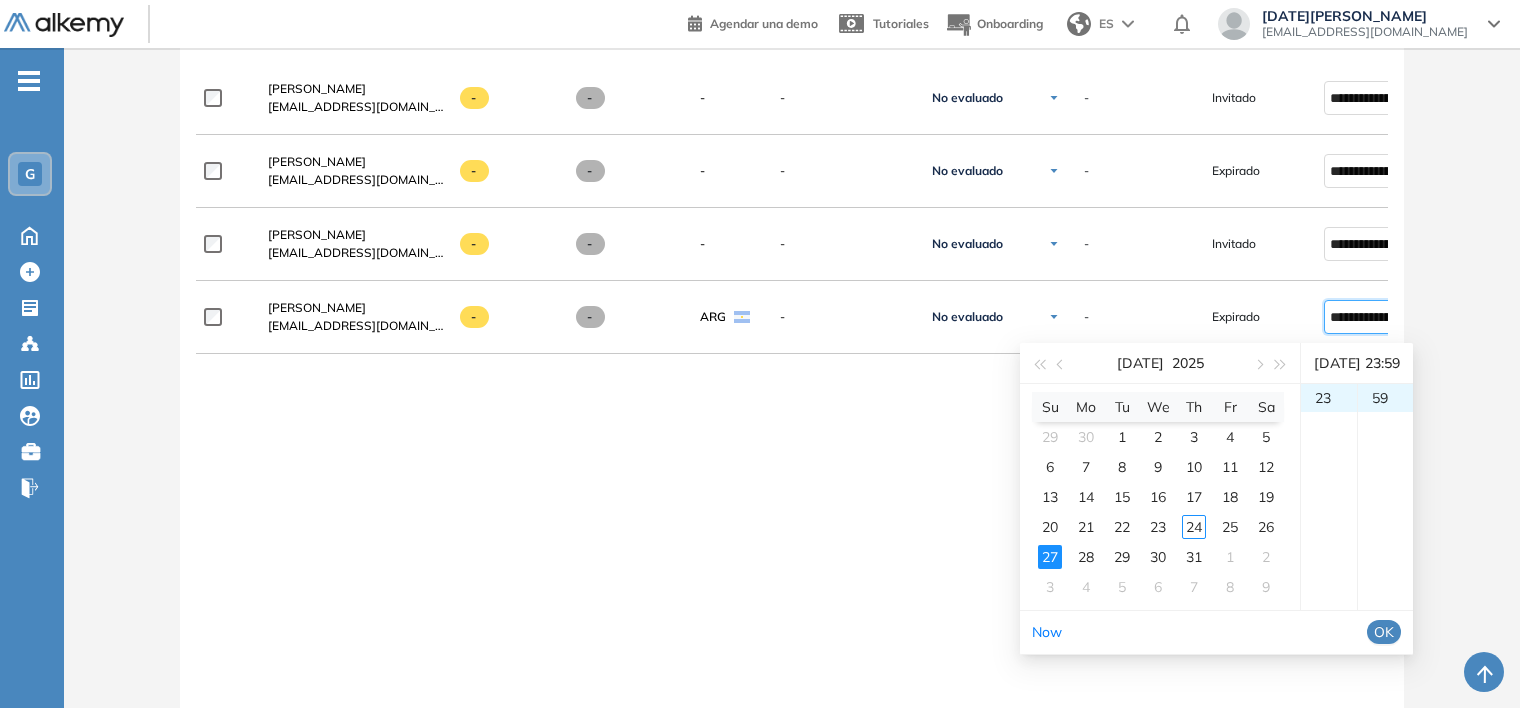 click on "OK" at bounding box center (1384, 632) 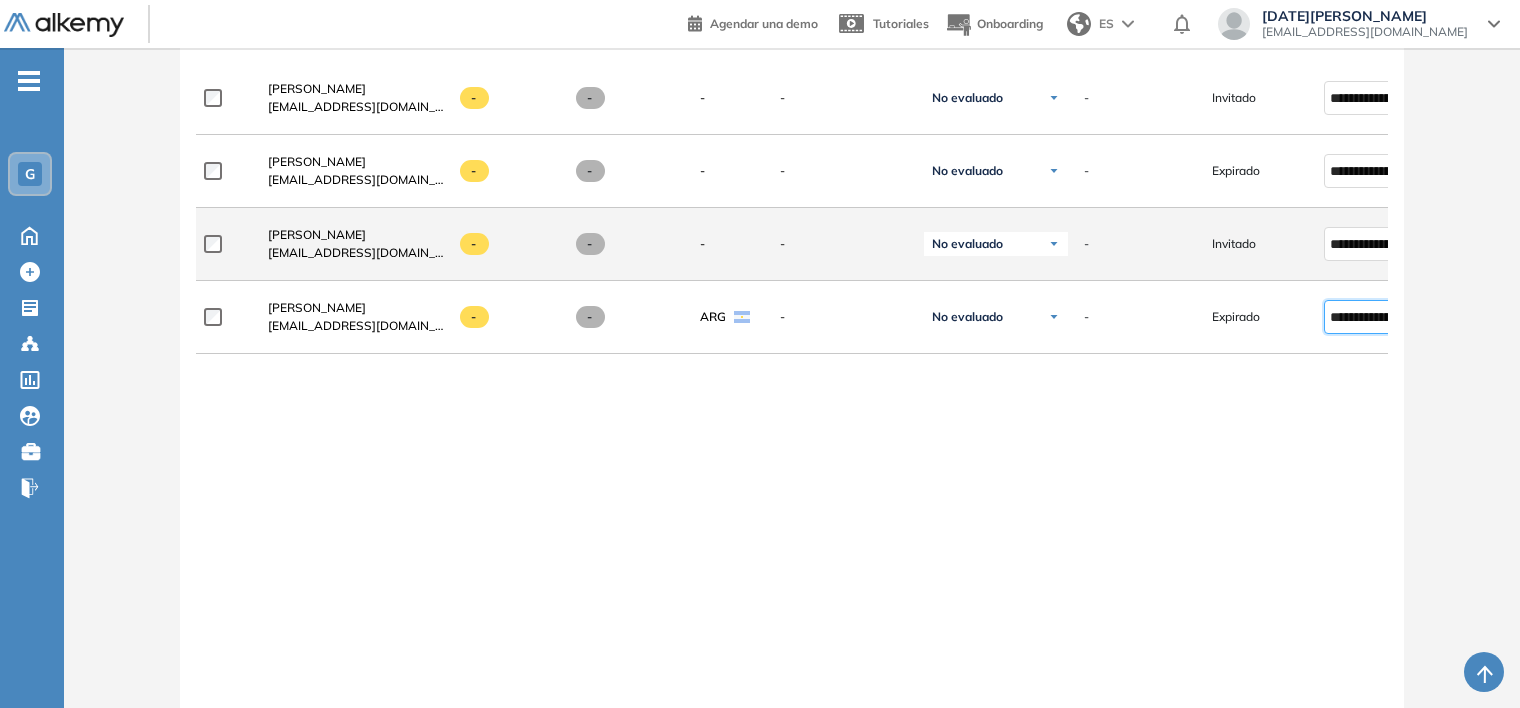 type on "**********" 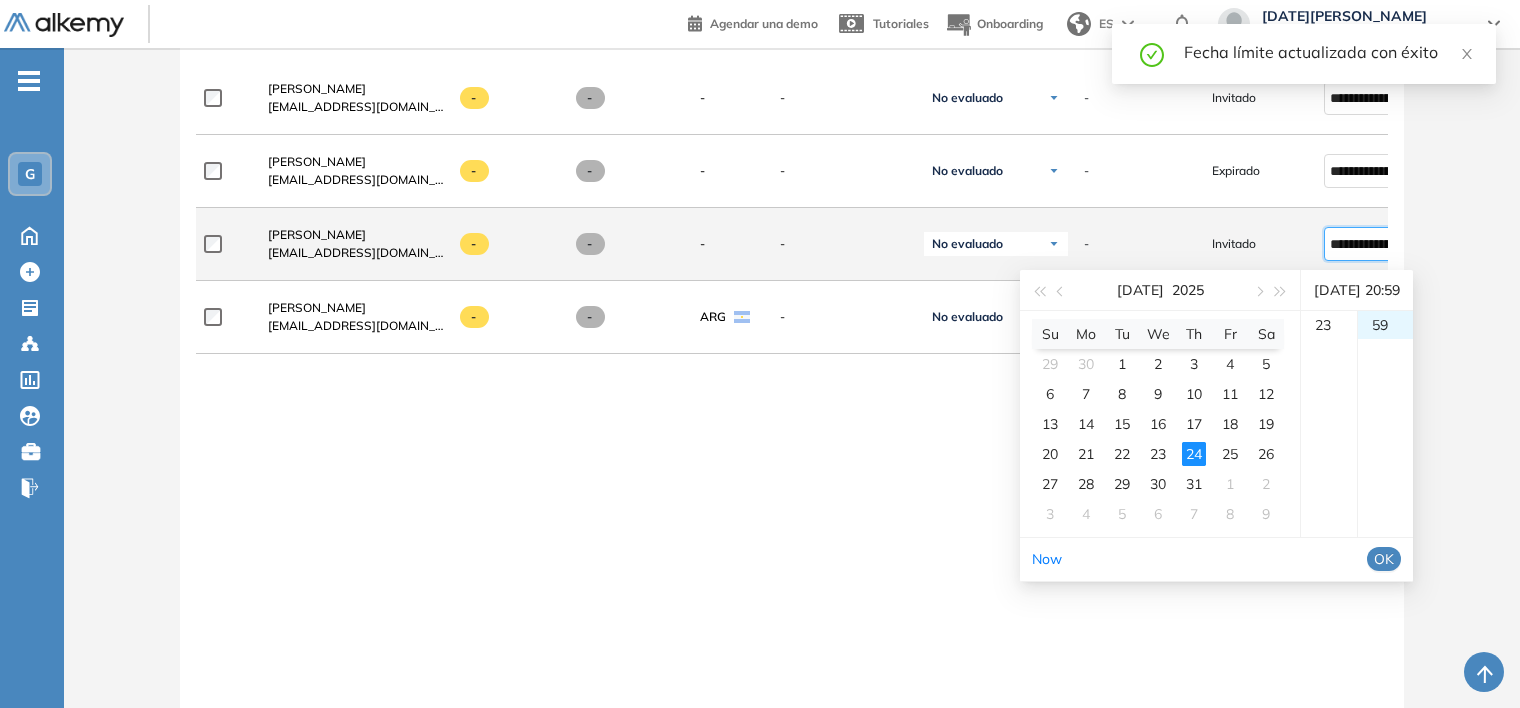 click on "**********" at bounding box center [1371, 244] 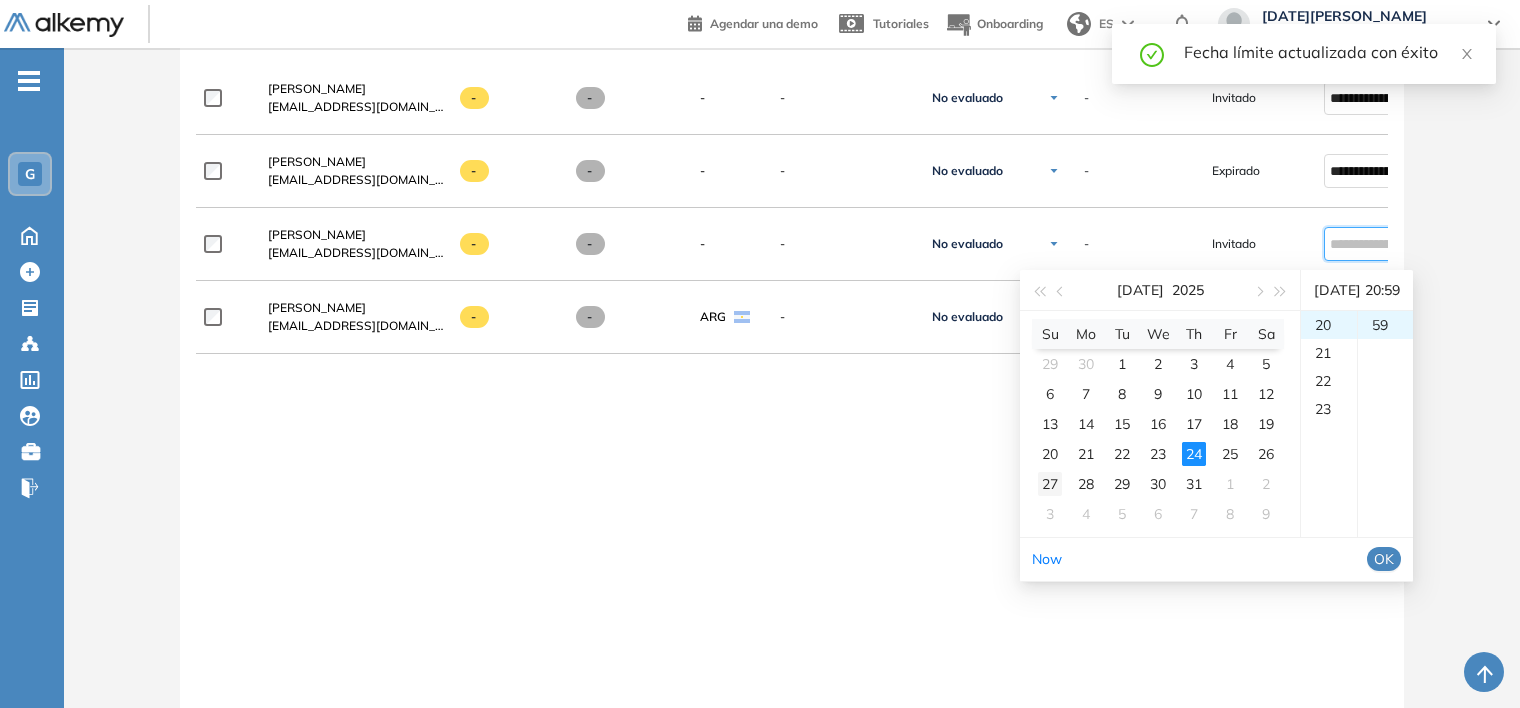 click on "27" at bounding box center [1050, 484] 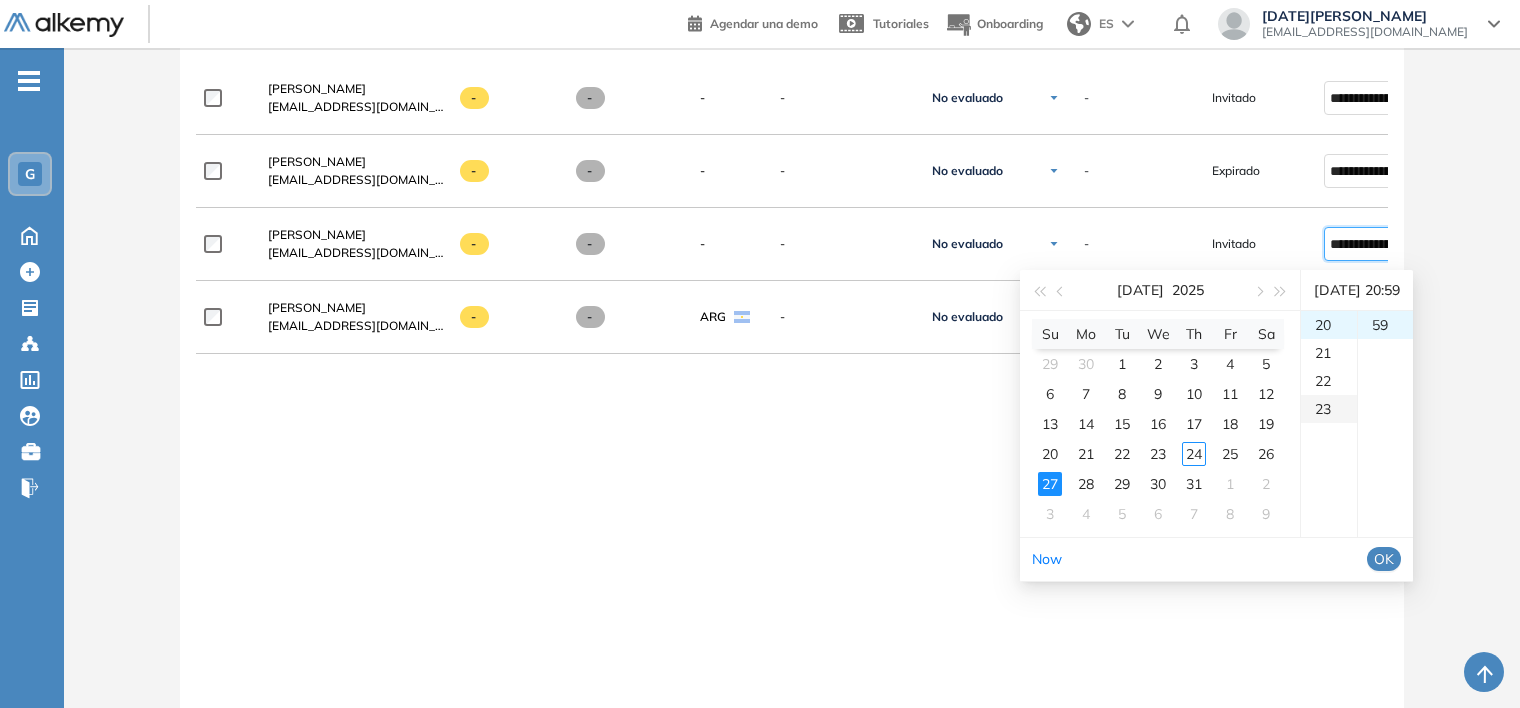 click on "23" at bounding box center [1329, 409] 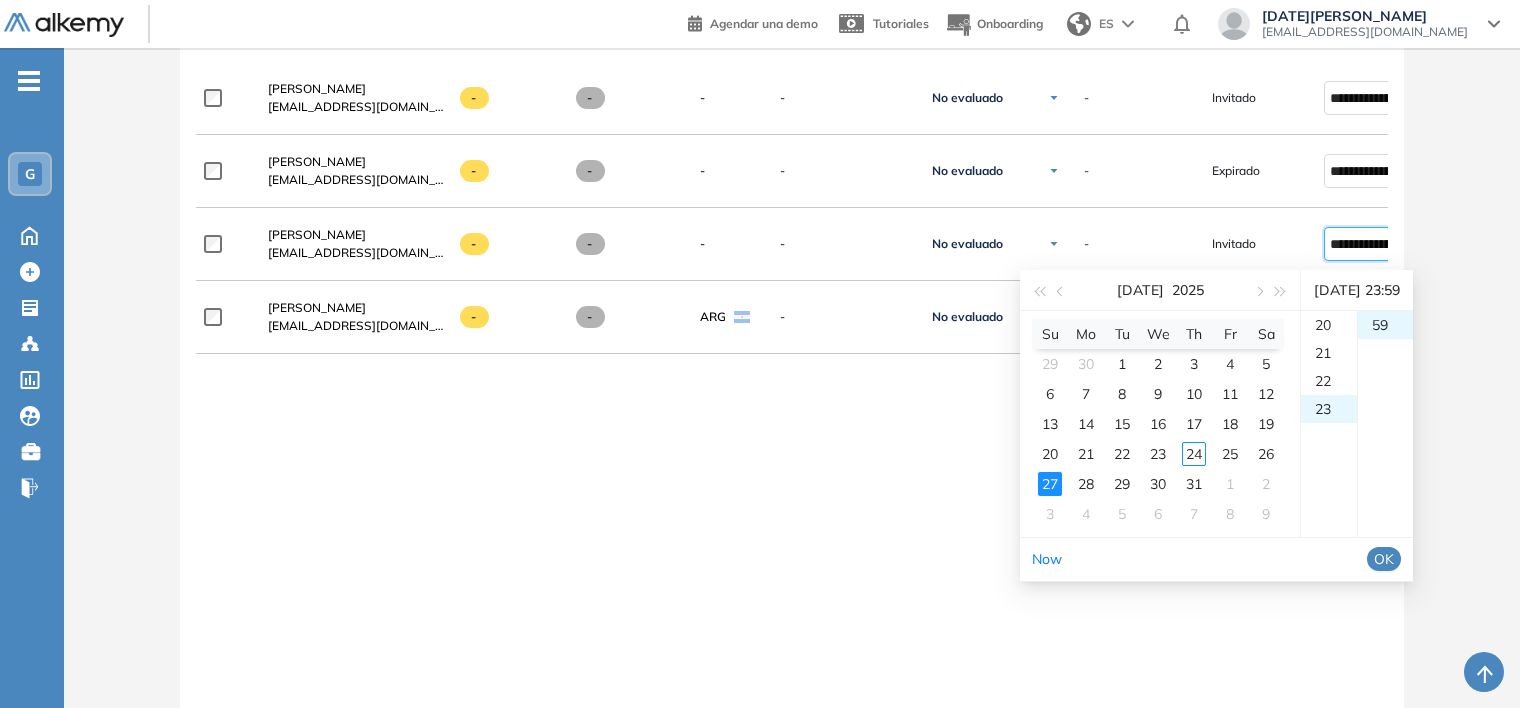 scroll, scrollTop: 644, scrollLeft: 0, axis: vertical 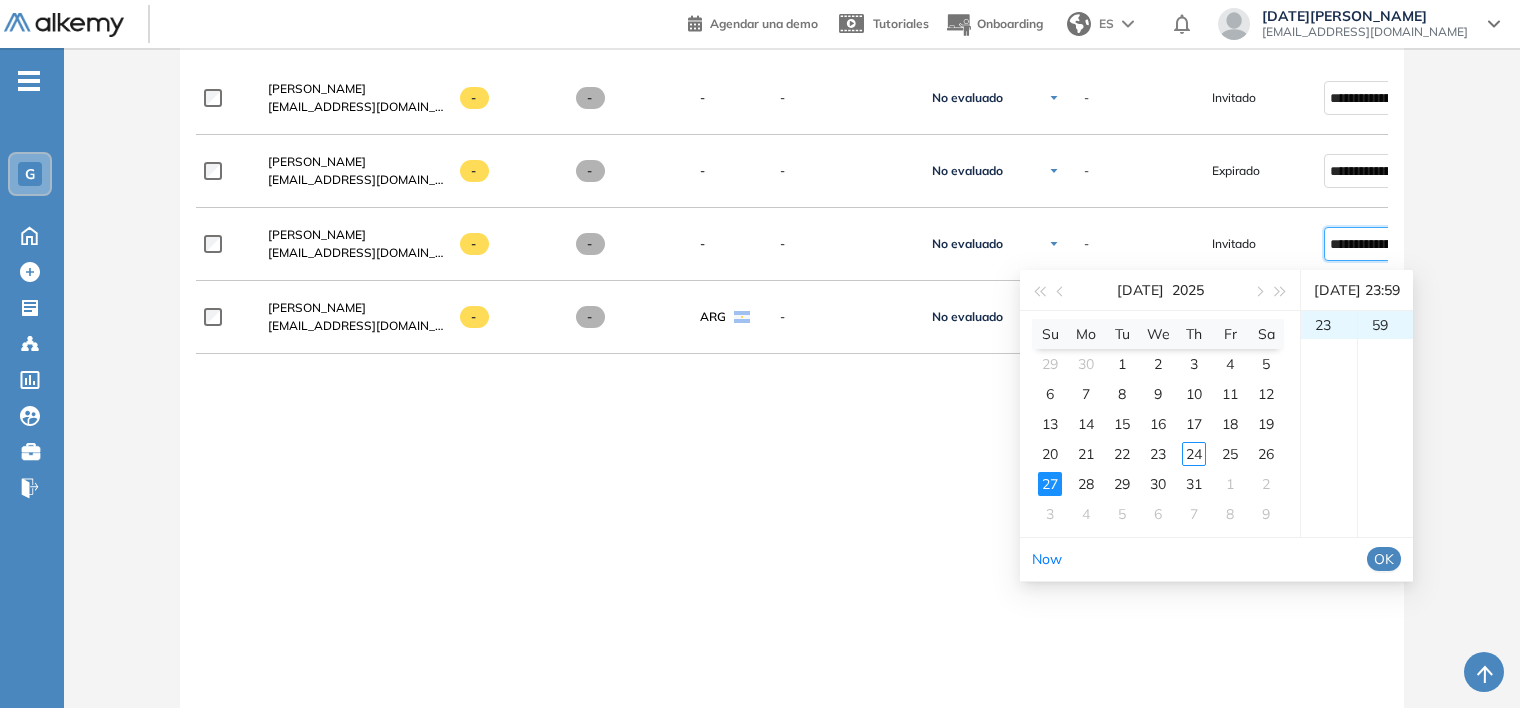 click on "OK" at bounding box center [1384, 559] 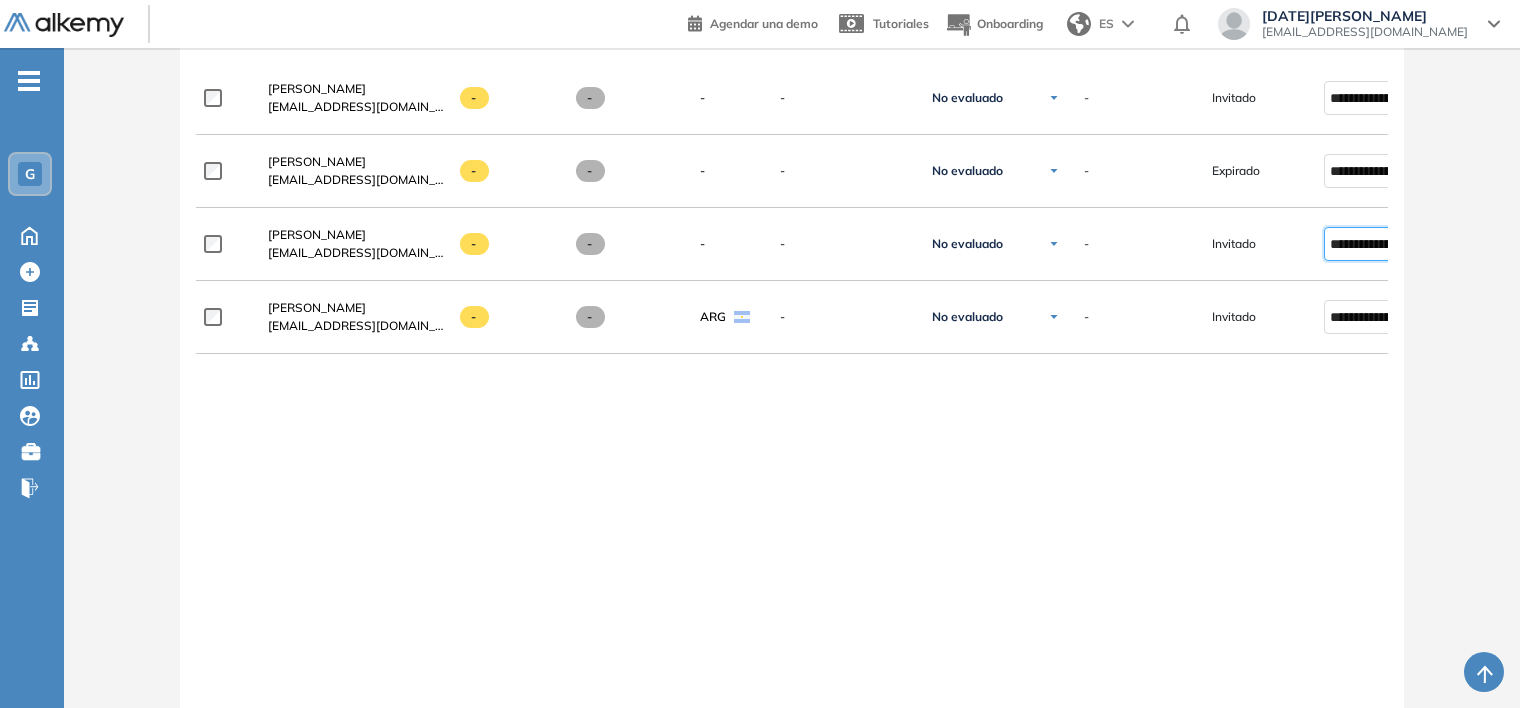 type on "**********" 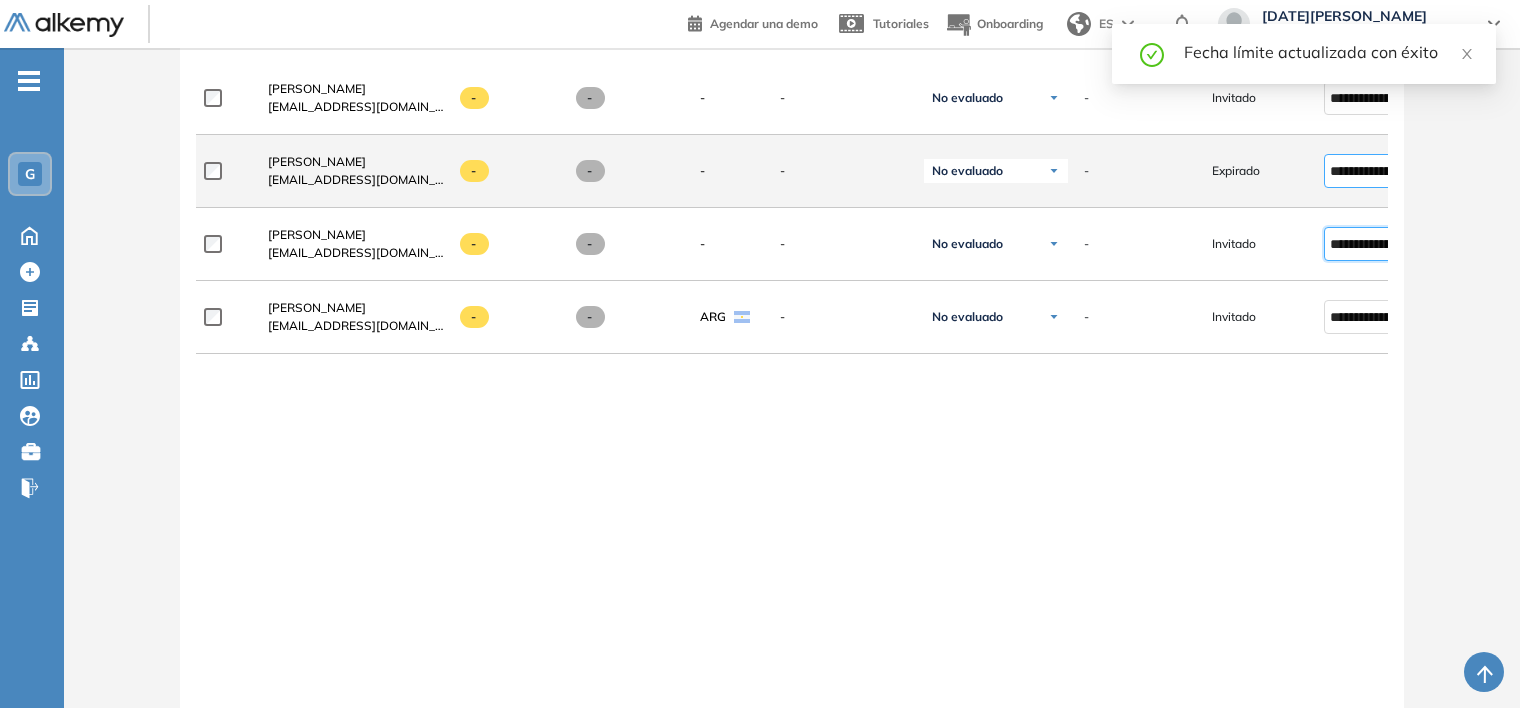 click on "**********" at bounding box center (1371, 171) 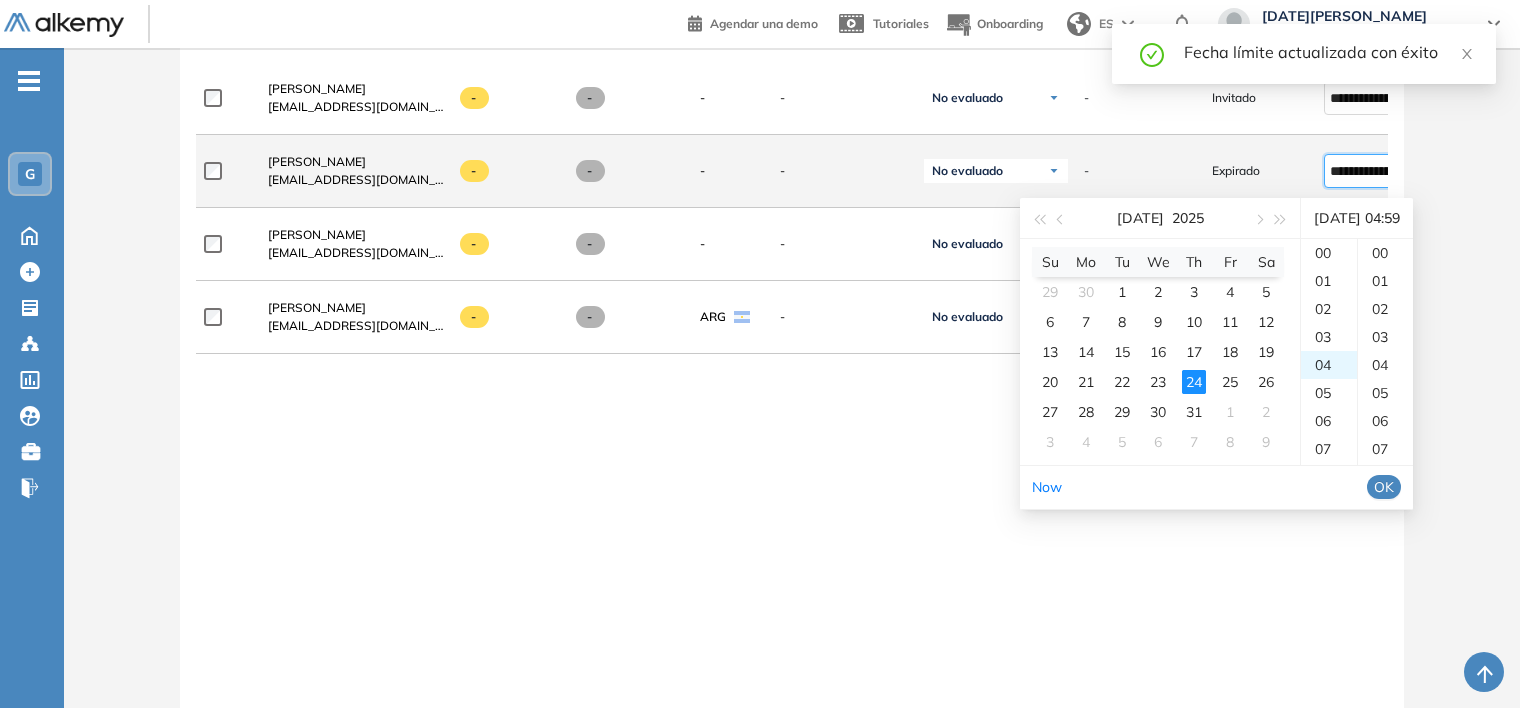 scroll, scrollTop: 112, scrollLeft: 0, axis: vertical 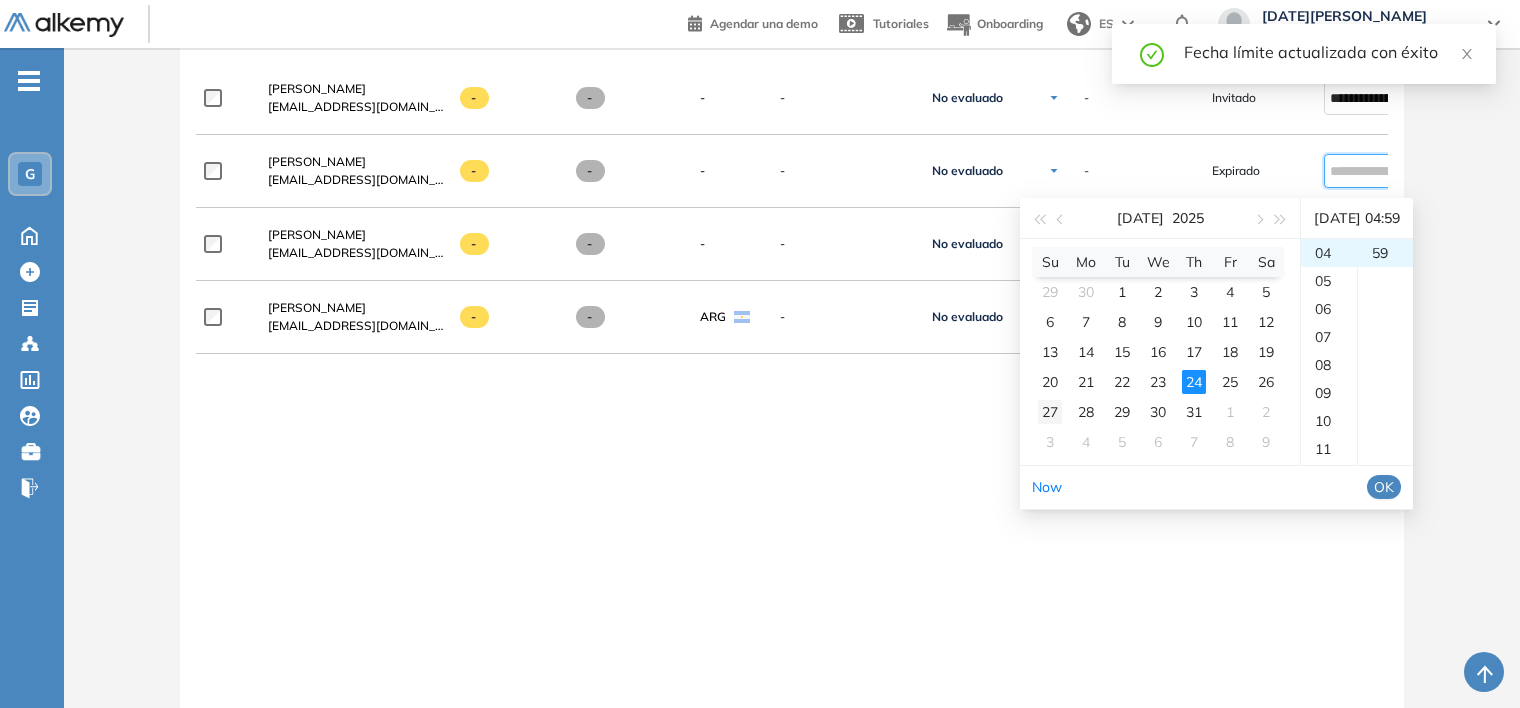 click on "27" at bounding box center (1050, 412) 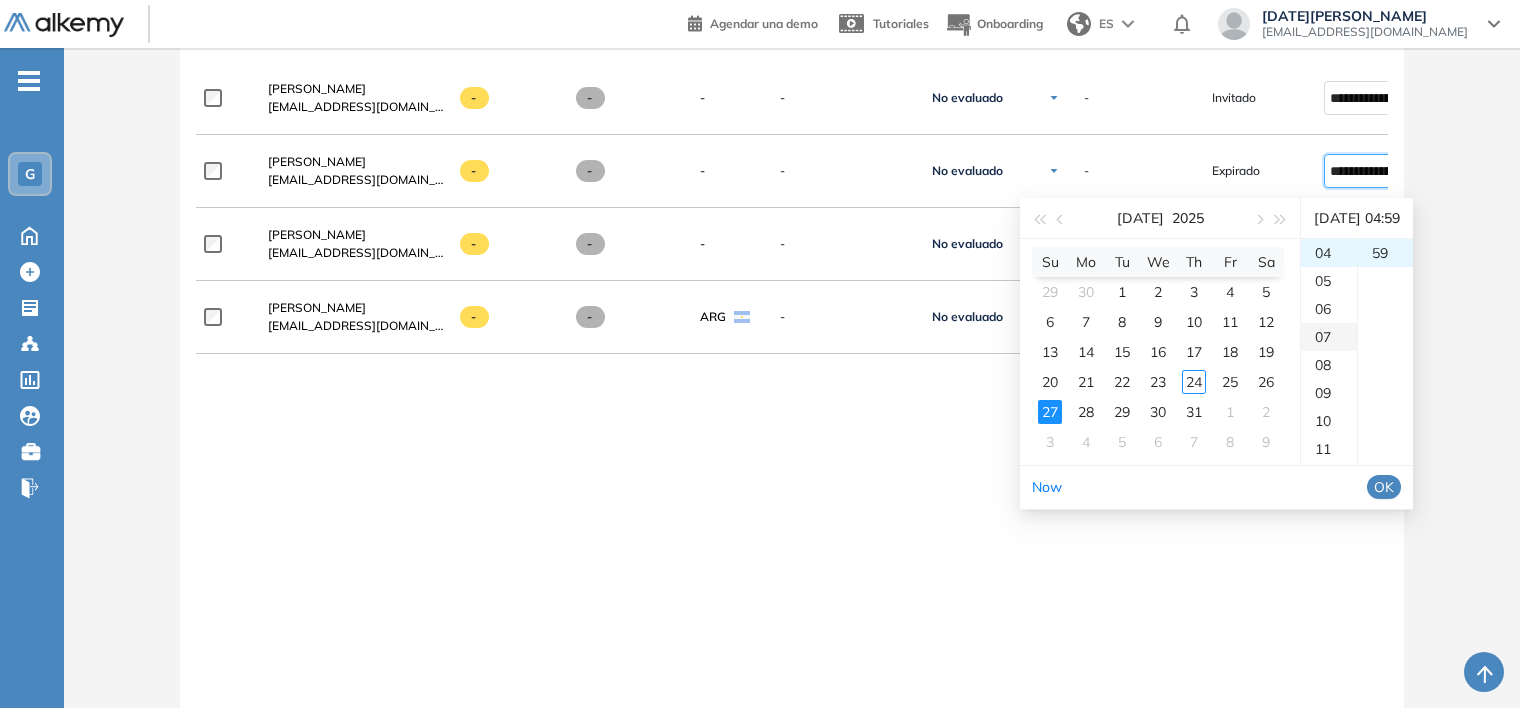drag, startPoint x: 1414, startPoint y: 488, endPoint x: 1344, endPoint y: 345, distance: 159.2137 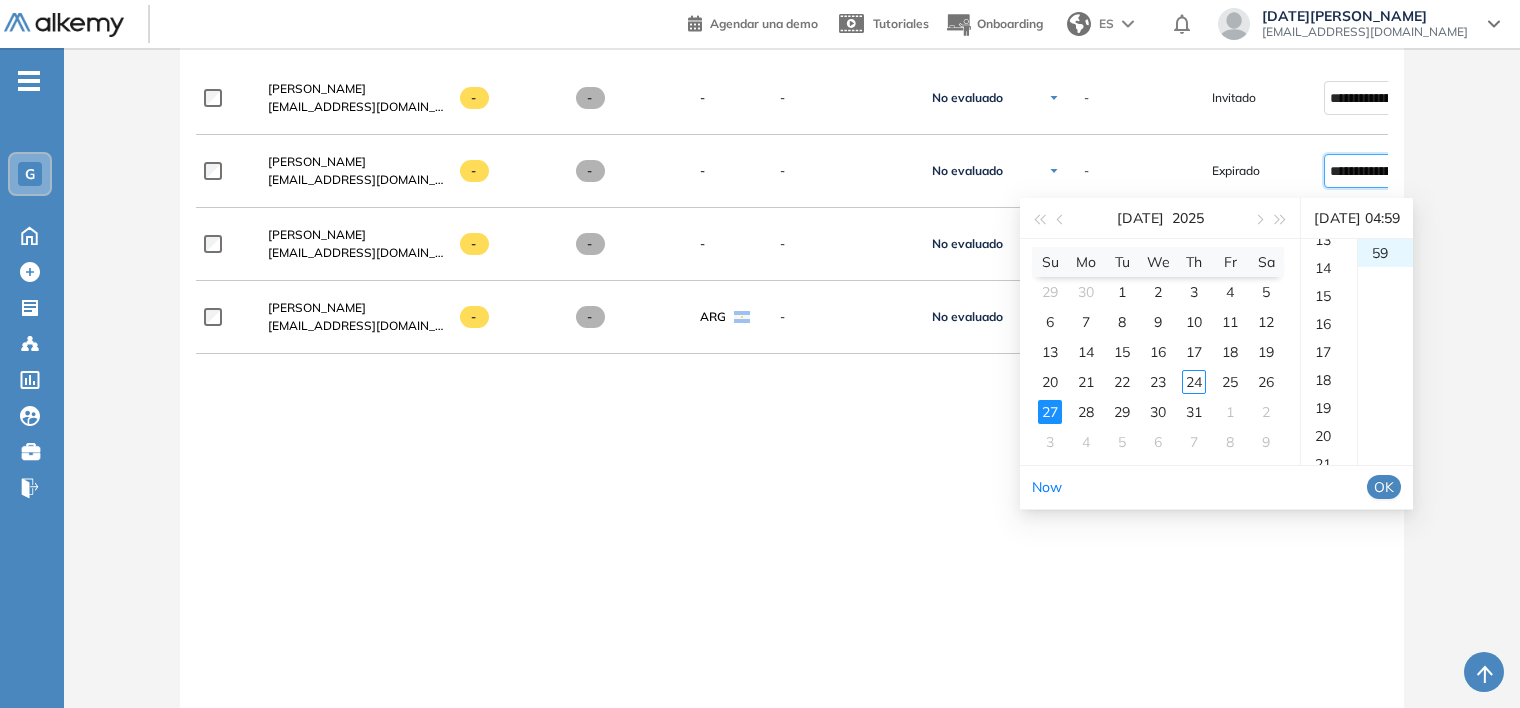 scroll, scrollTop: 644, scrollLeft: 0, axis: vertical 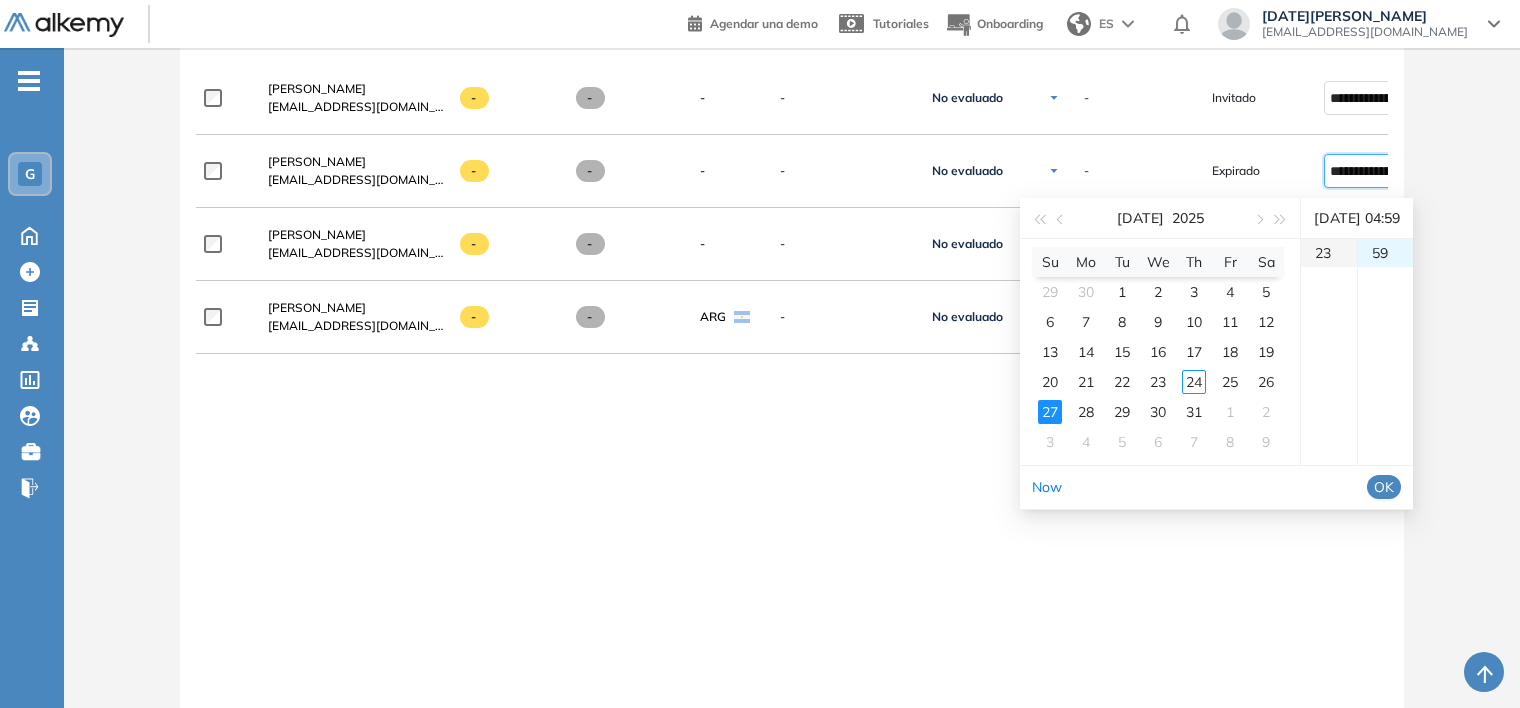 click on "23" at bounding box center (1329, 253) 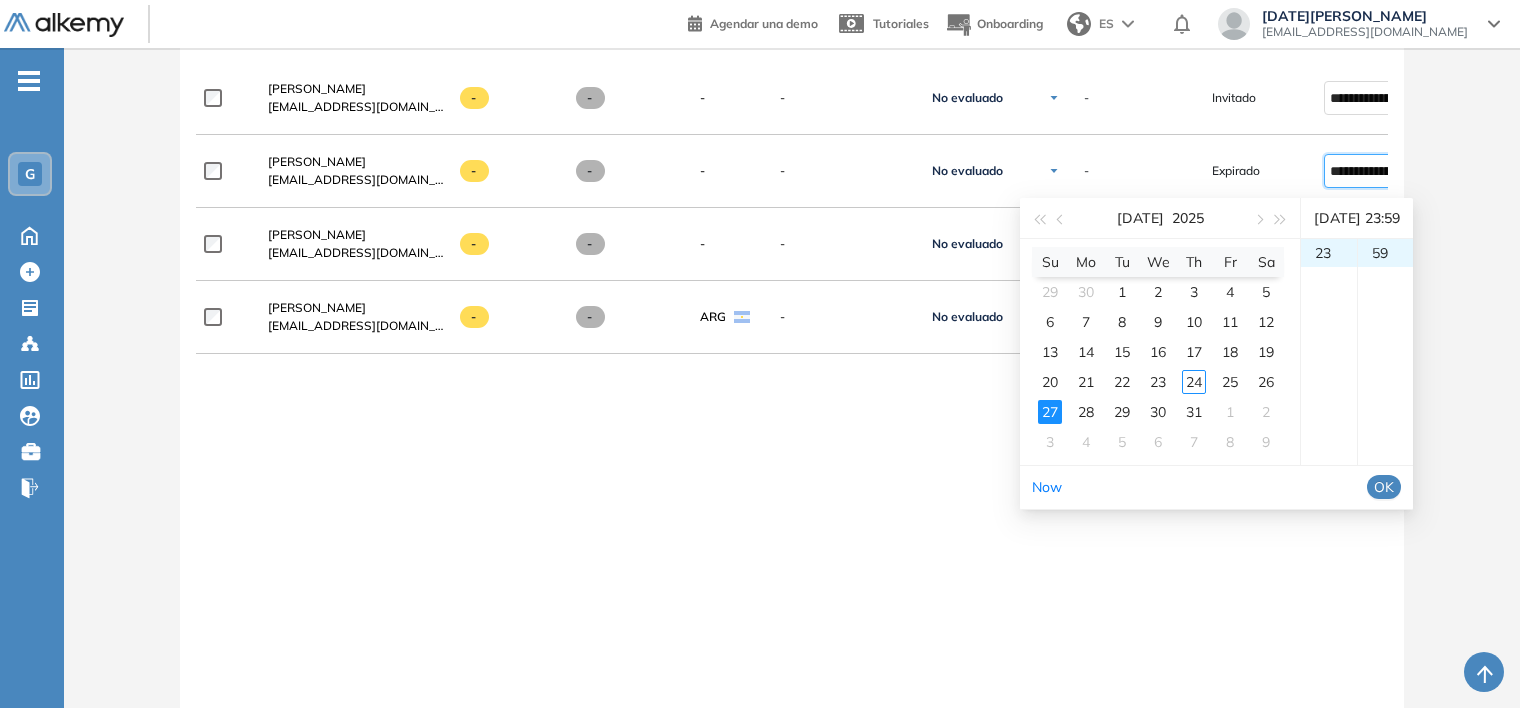 click on "OK" at bounding box center (1384, 487) 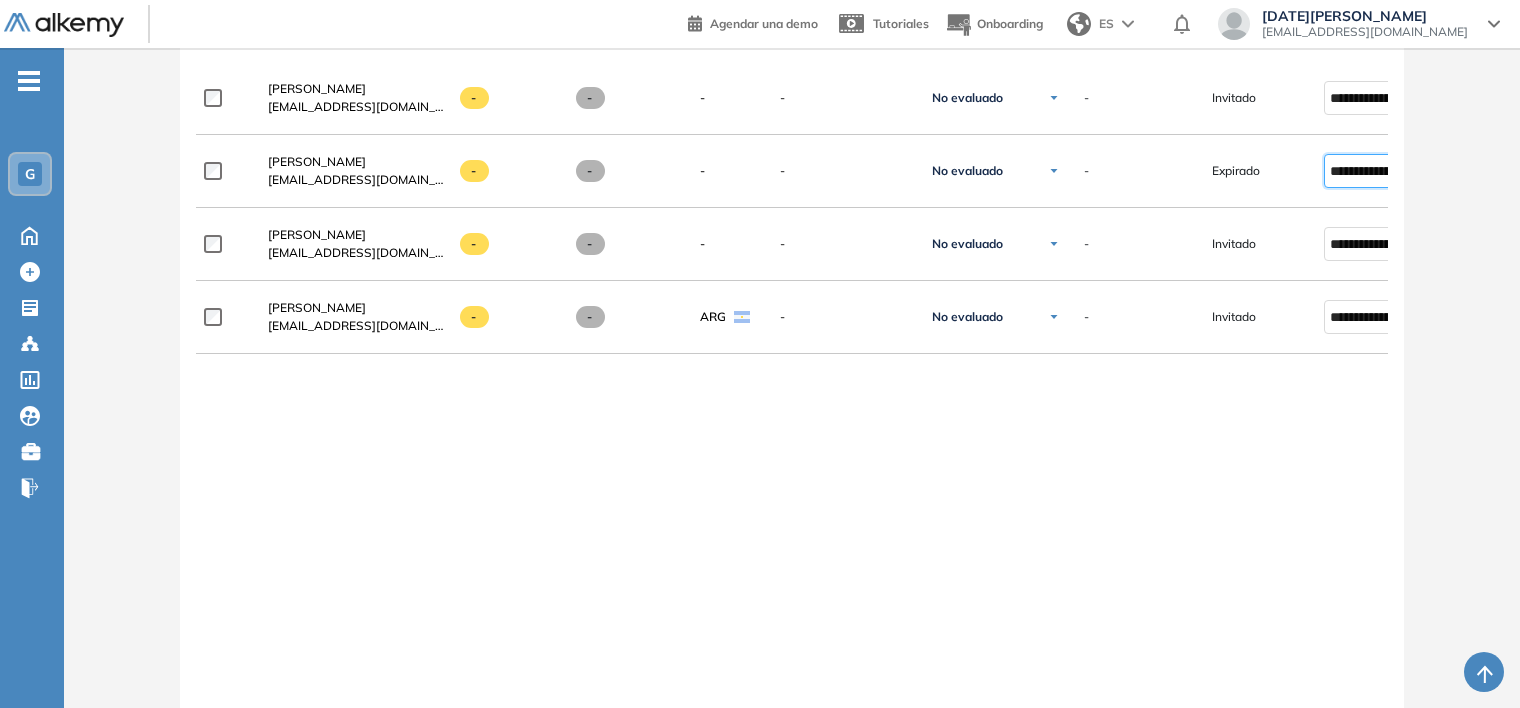 type on "**********" 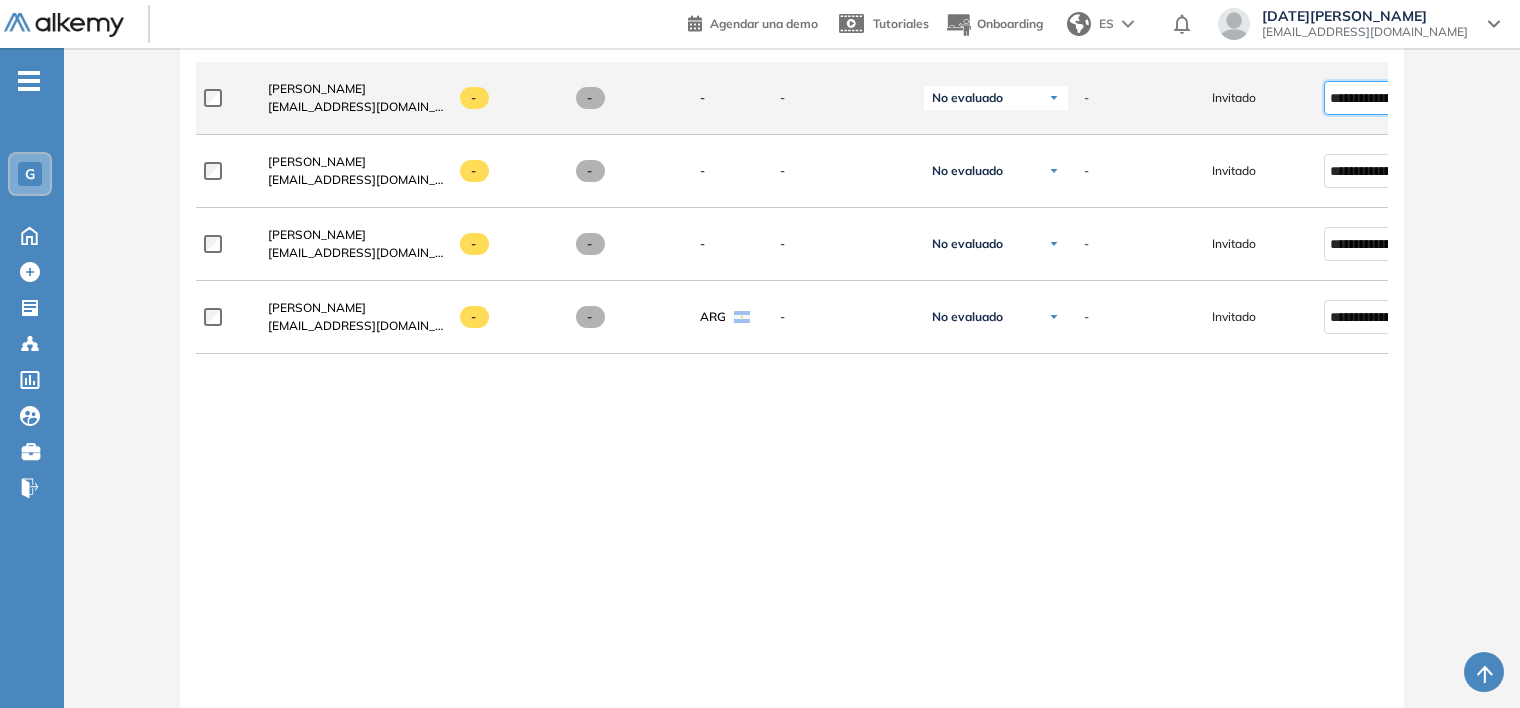 click on "**********" at bounding box center (1371, 98) 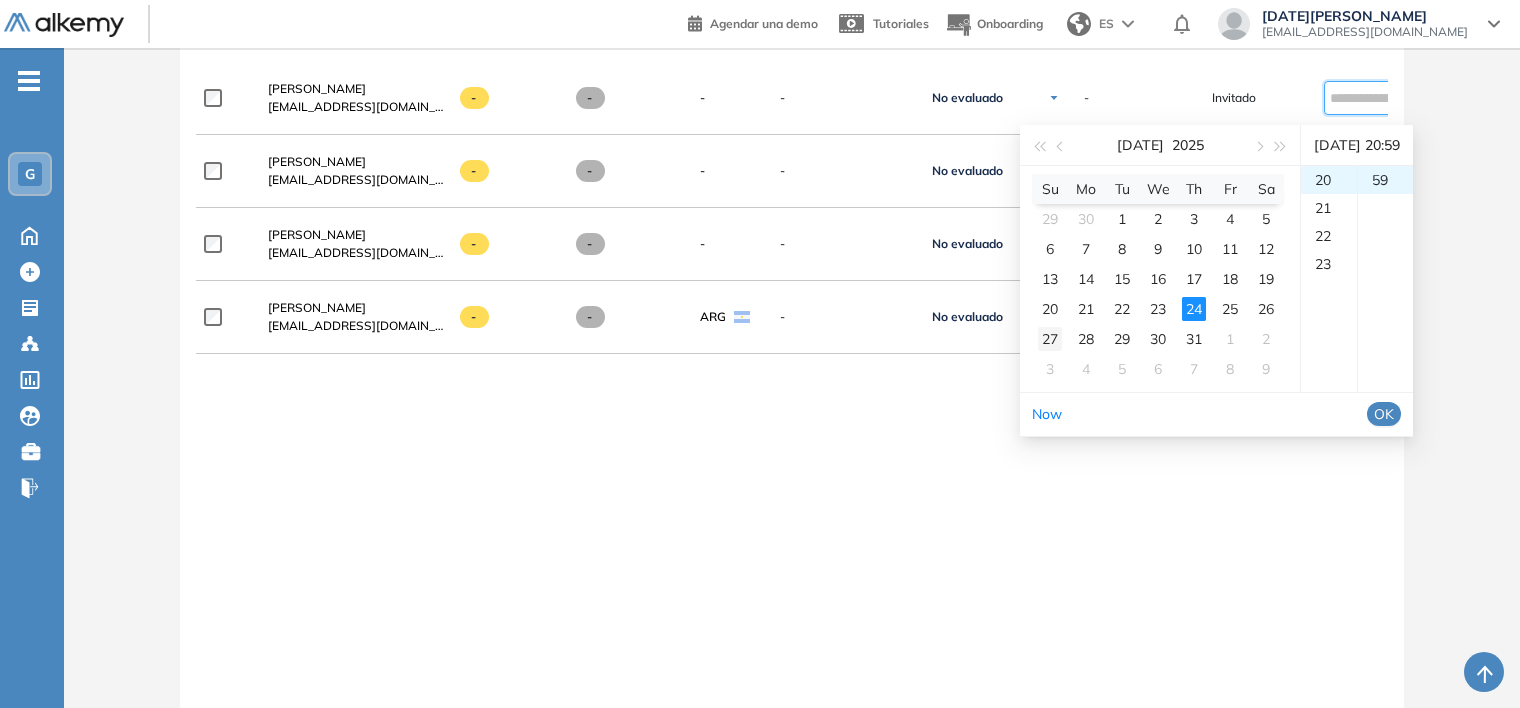 click on "27" at bounding box center (1050, 339) 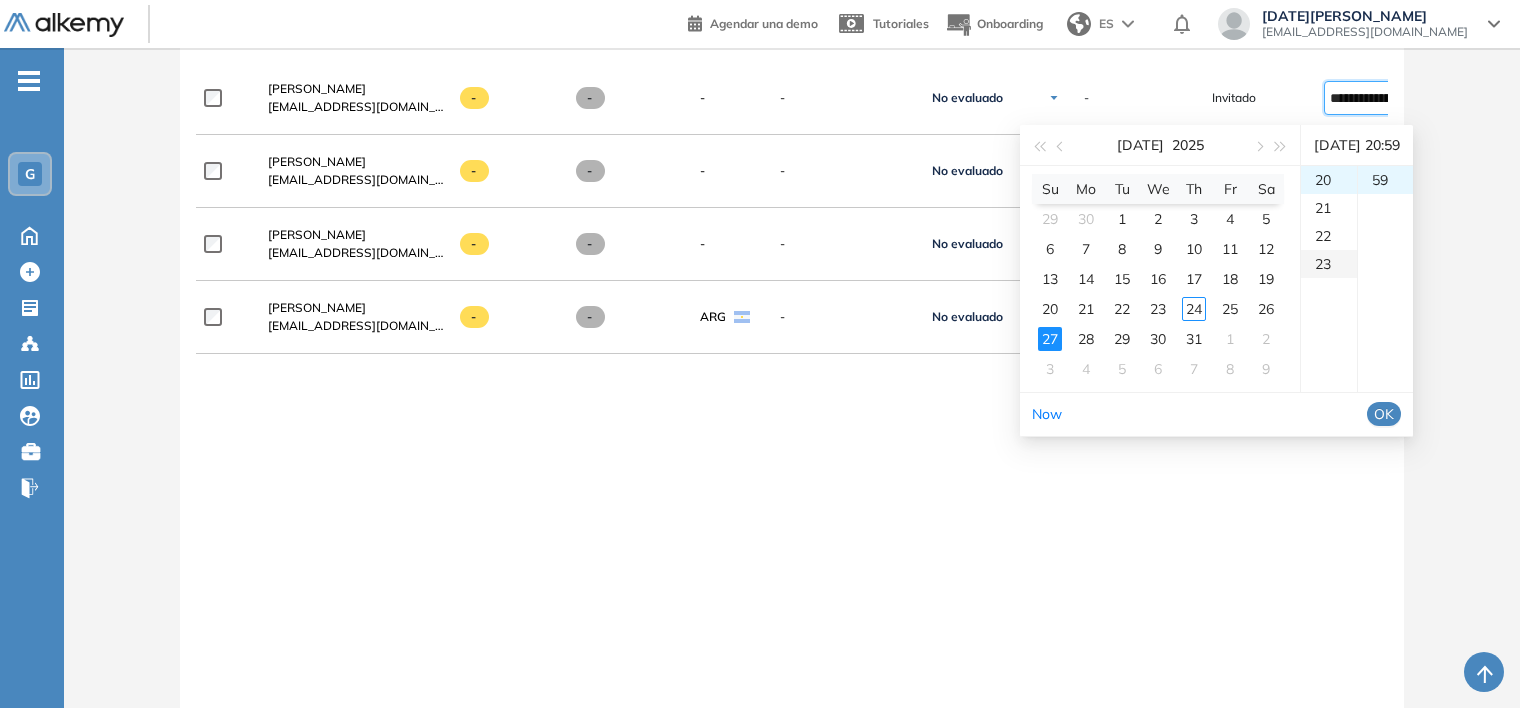 click on "23" at bounding box center [1329, 264] 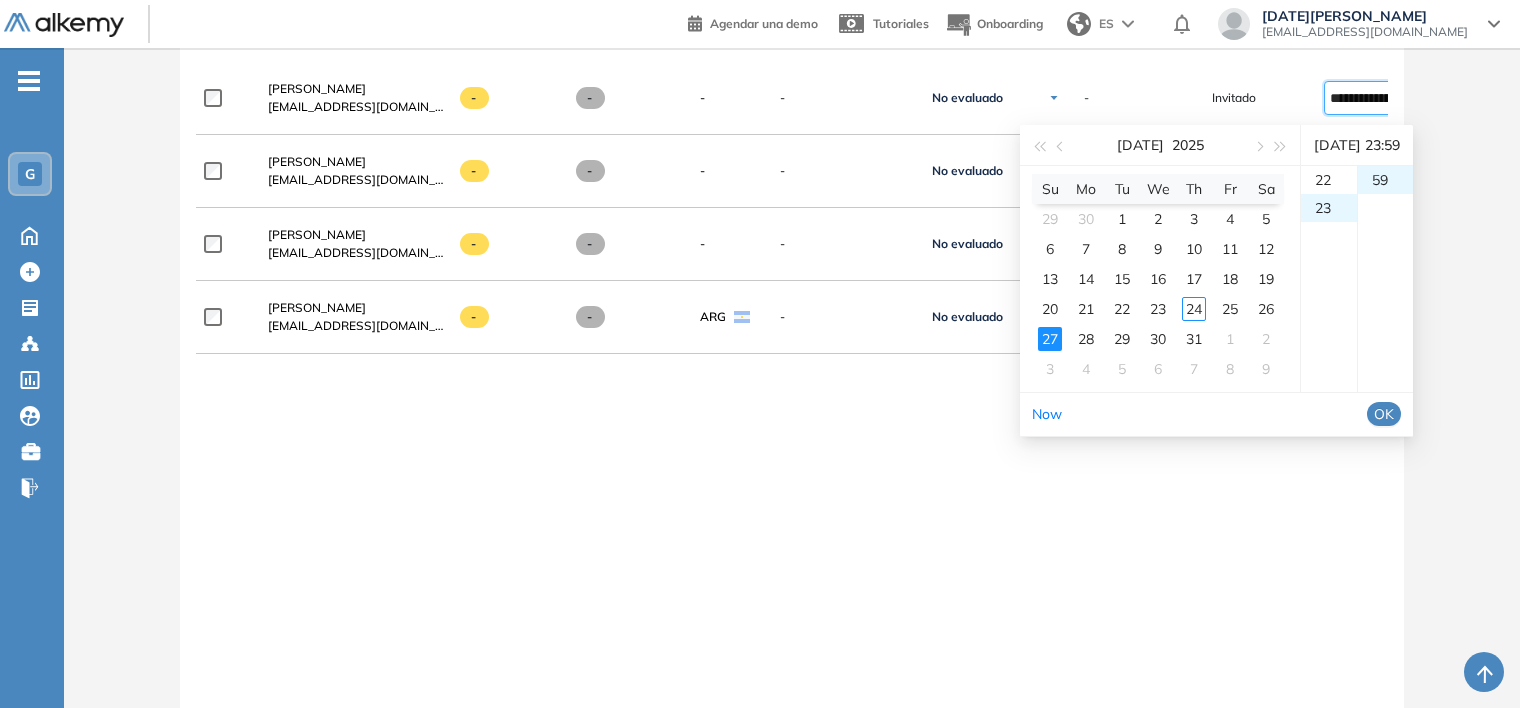 scroll, scrollTop: 644, scrollLeft: 0, axis: vertical 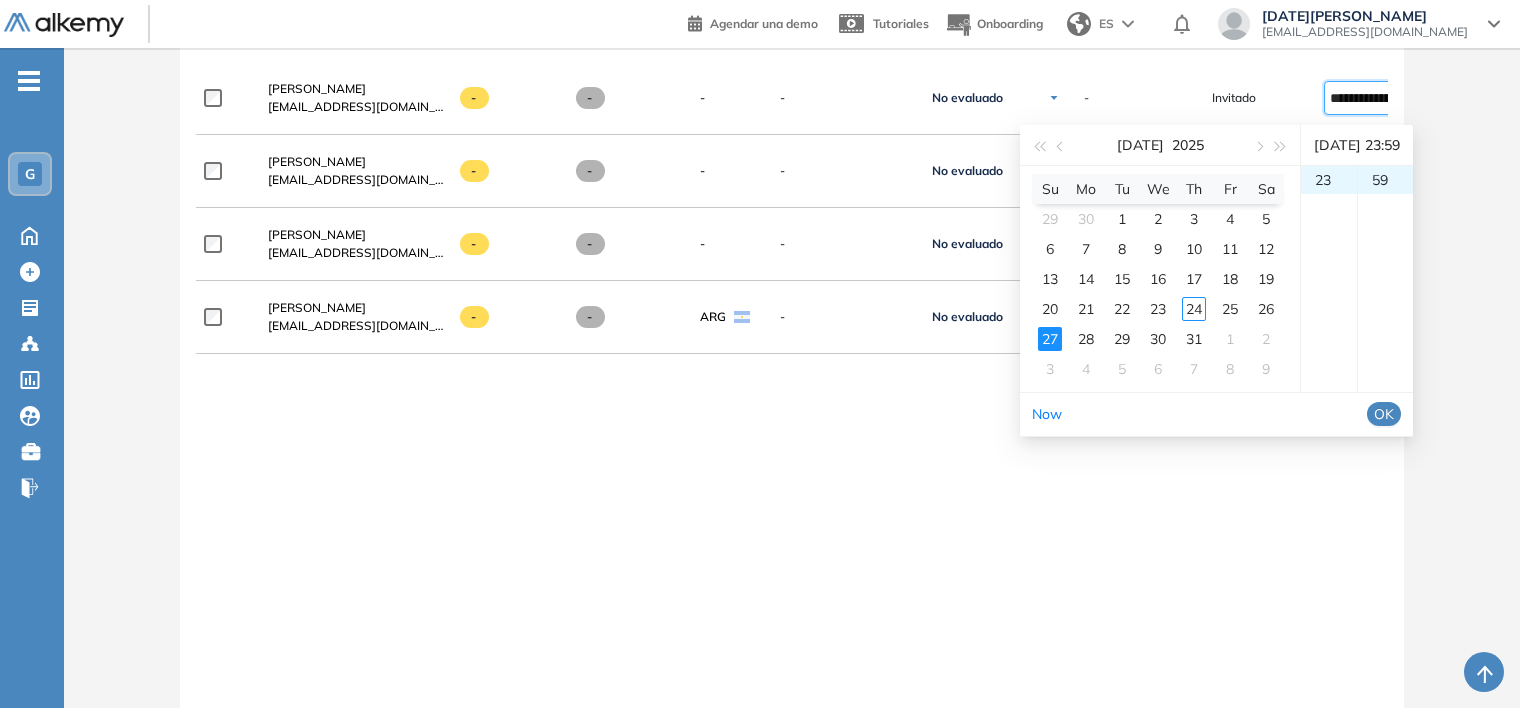 click on "OK" at bounding box center [1384, 414] 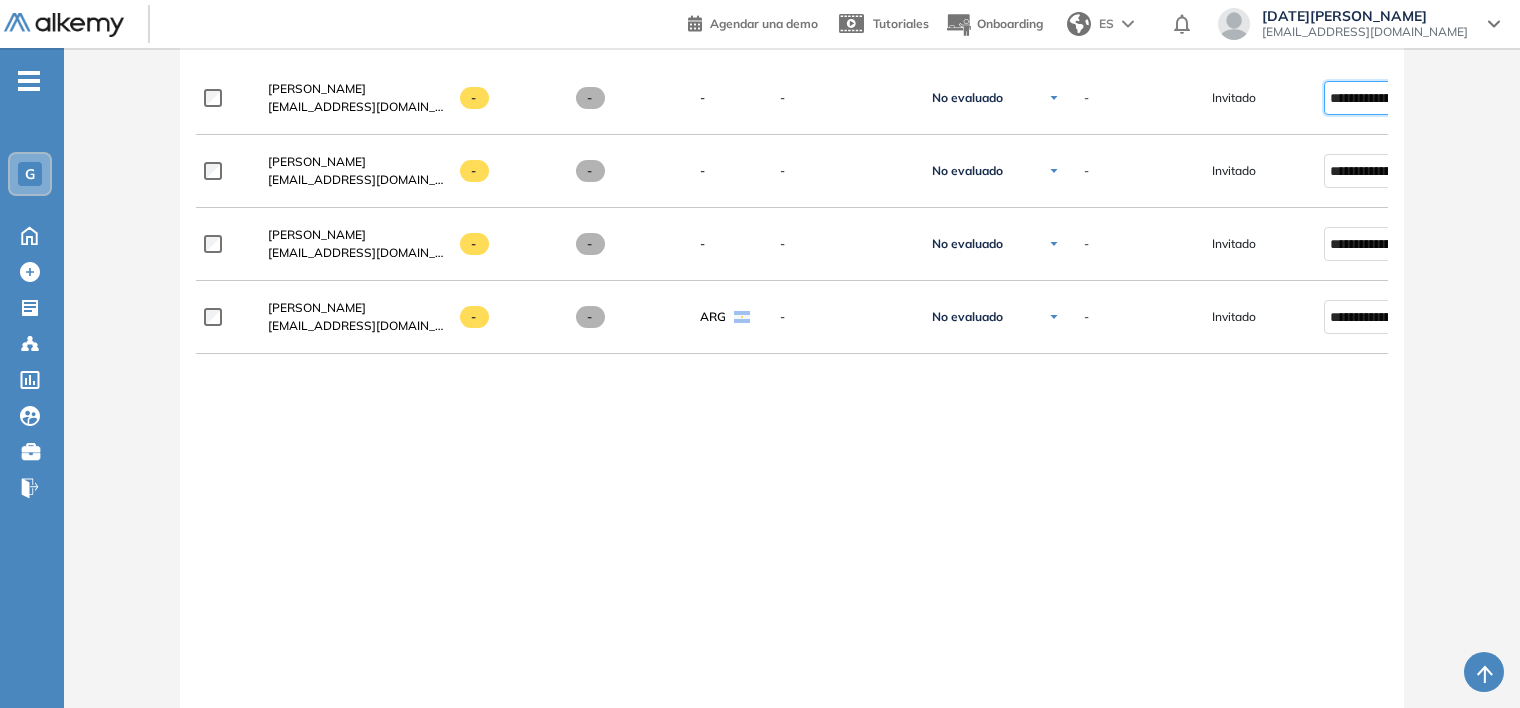 type on "**********" 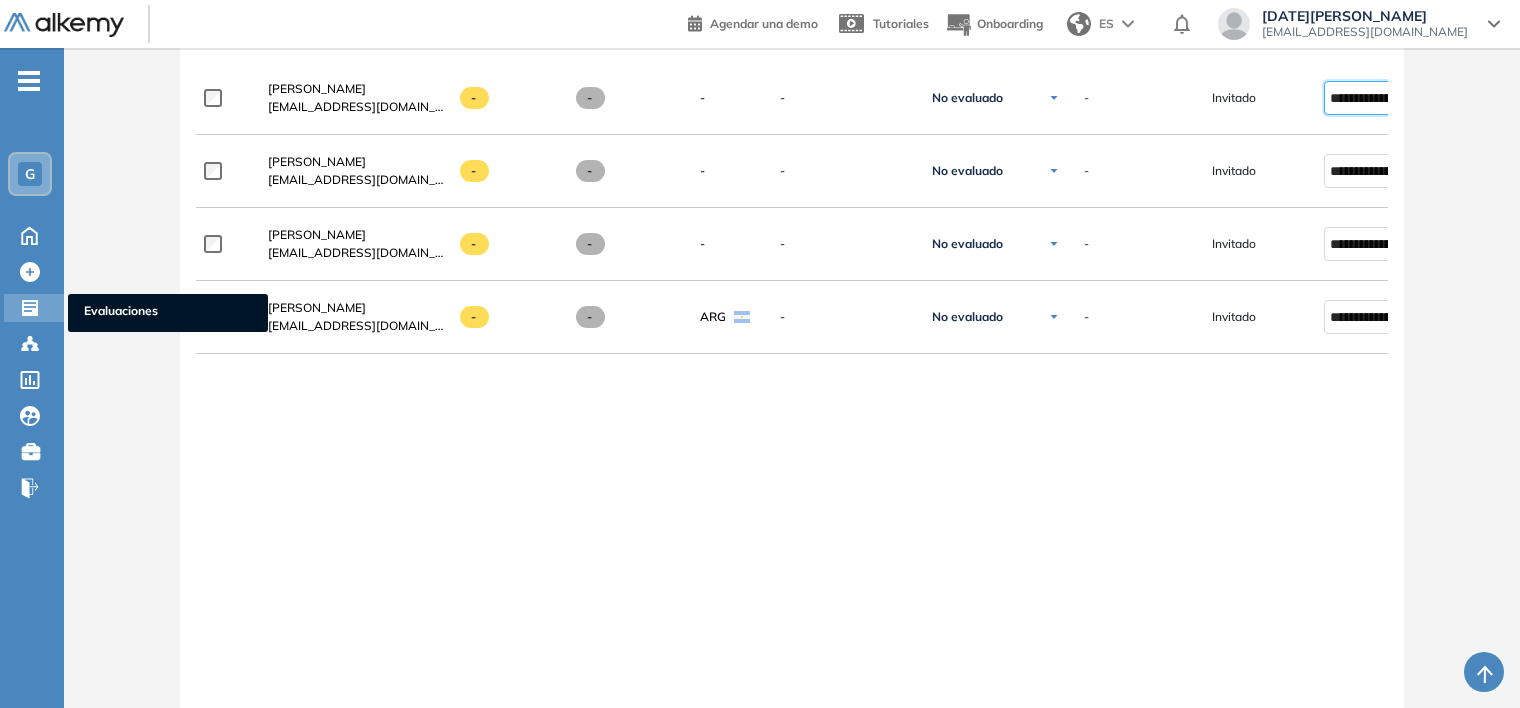 click 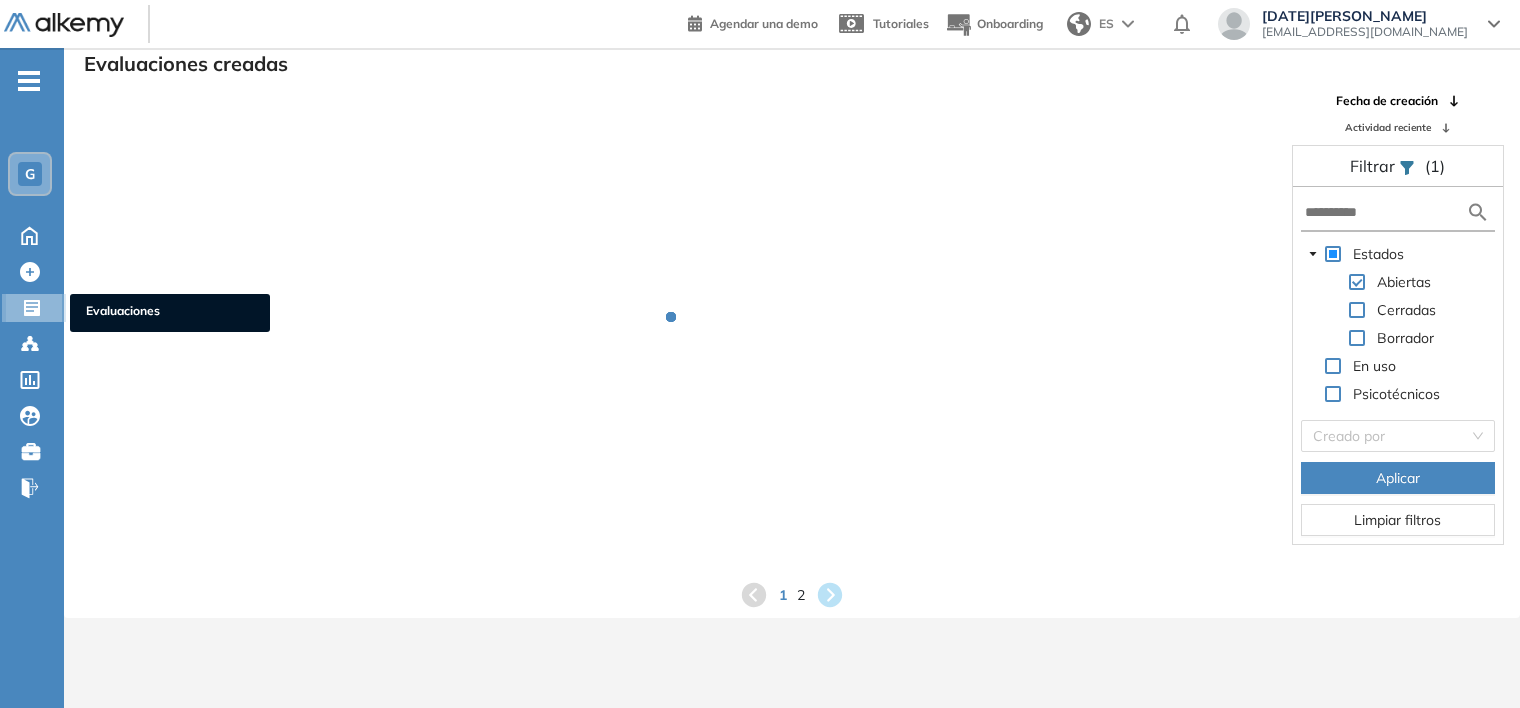 scroll, scrollTop: 48, scrollLeft: 0, axis: vertical 